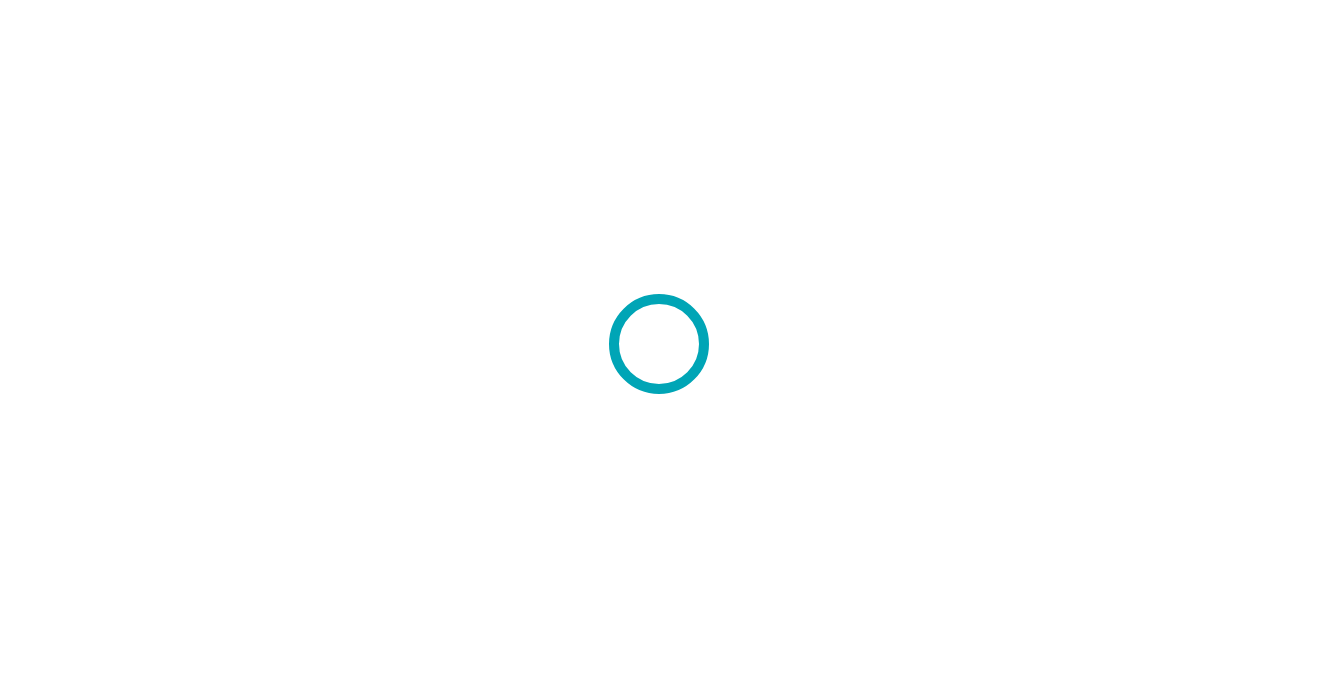 scroll, scrollTop: 0, scrollLeft: 0, axis: both 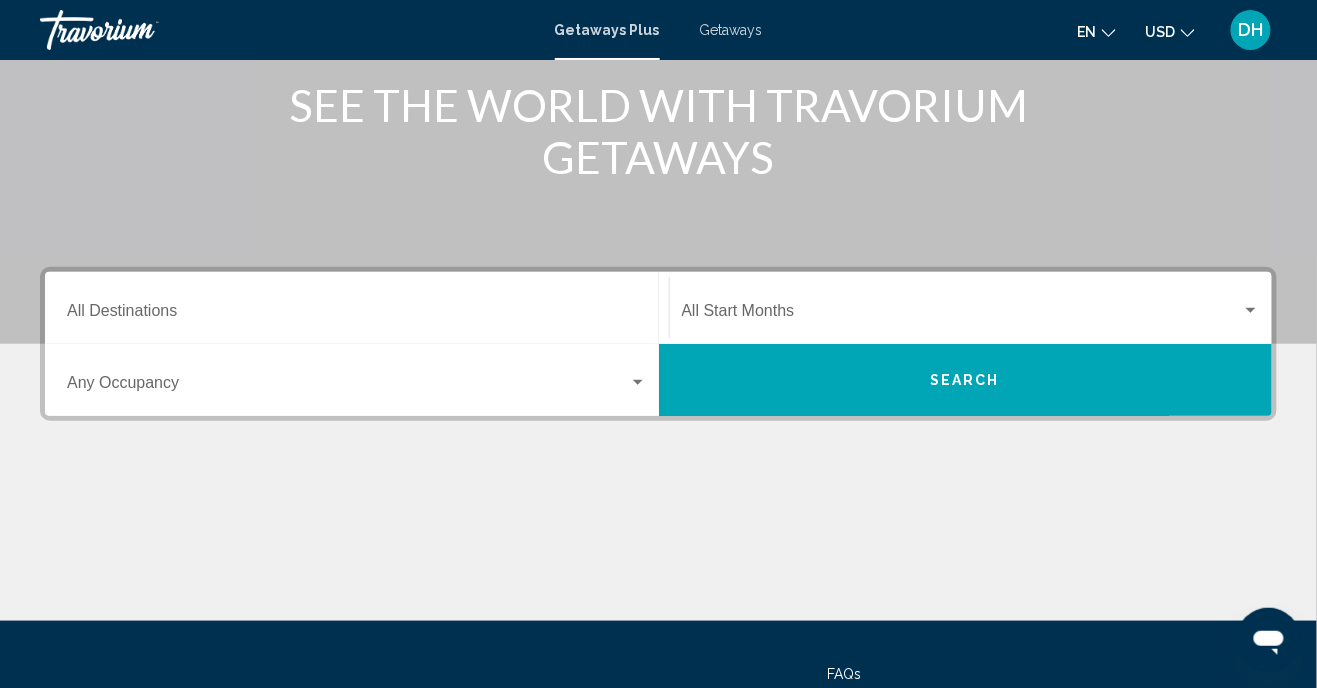 click on "Destination All Destinations" at bounding box center (357, 315) 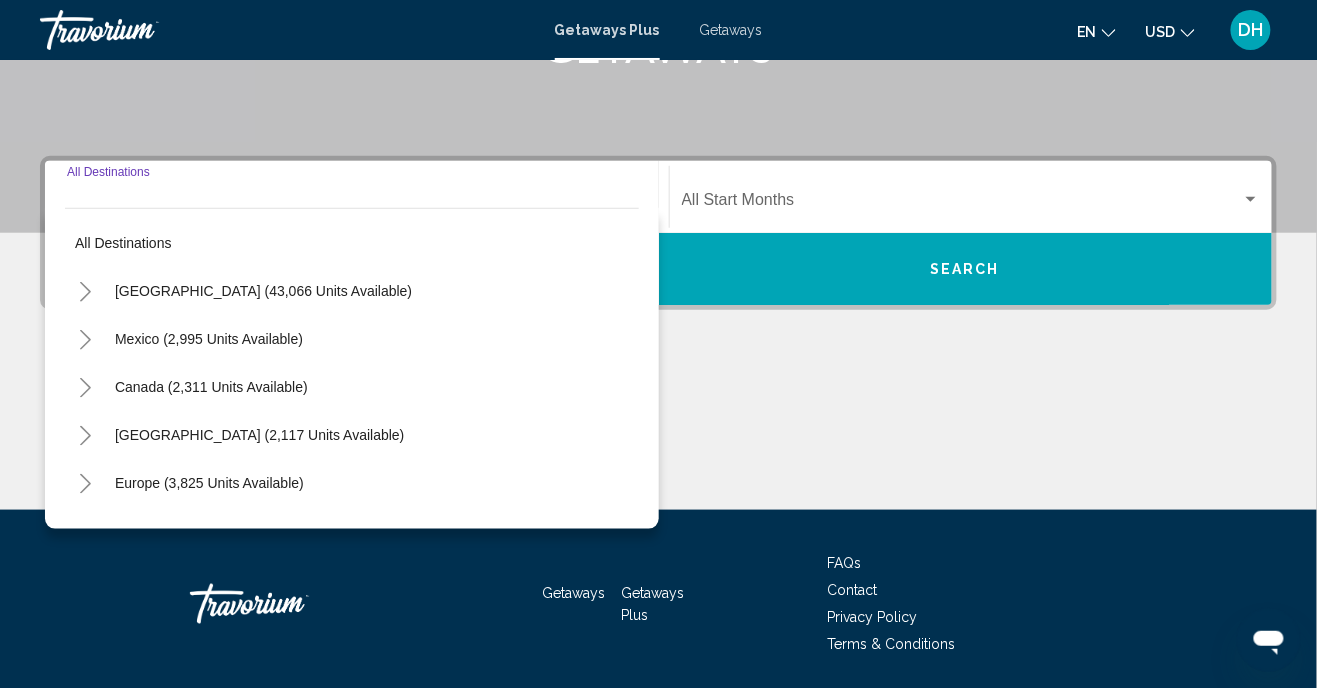 scroll, scrollTop: 368, scrollLeft: 0, axis: vertical 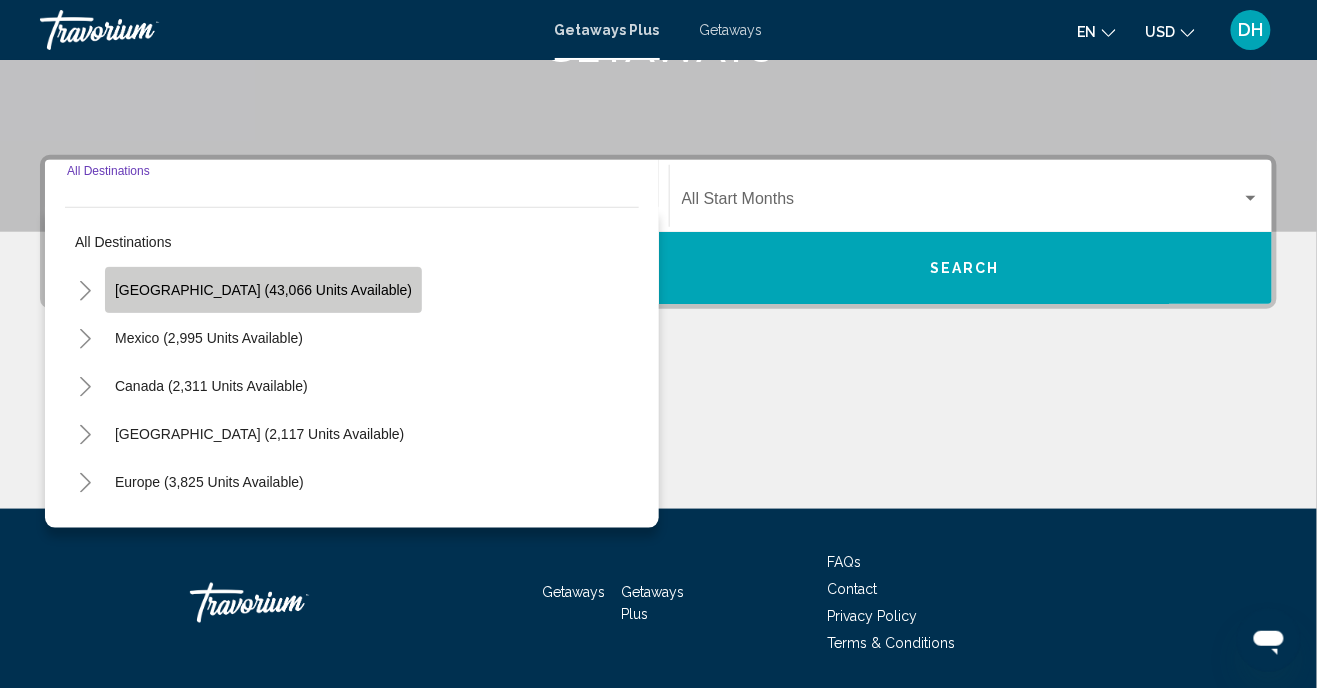 click on "[GEOGRAPHIC_DATA] (43,066 units available)" at bounding box center (209, 338) 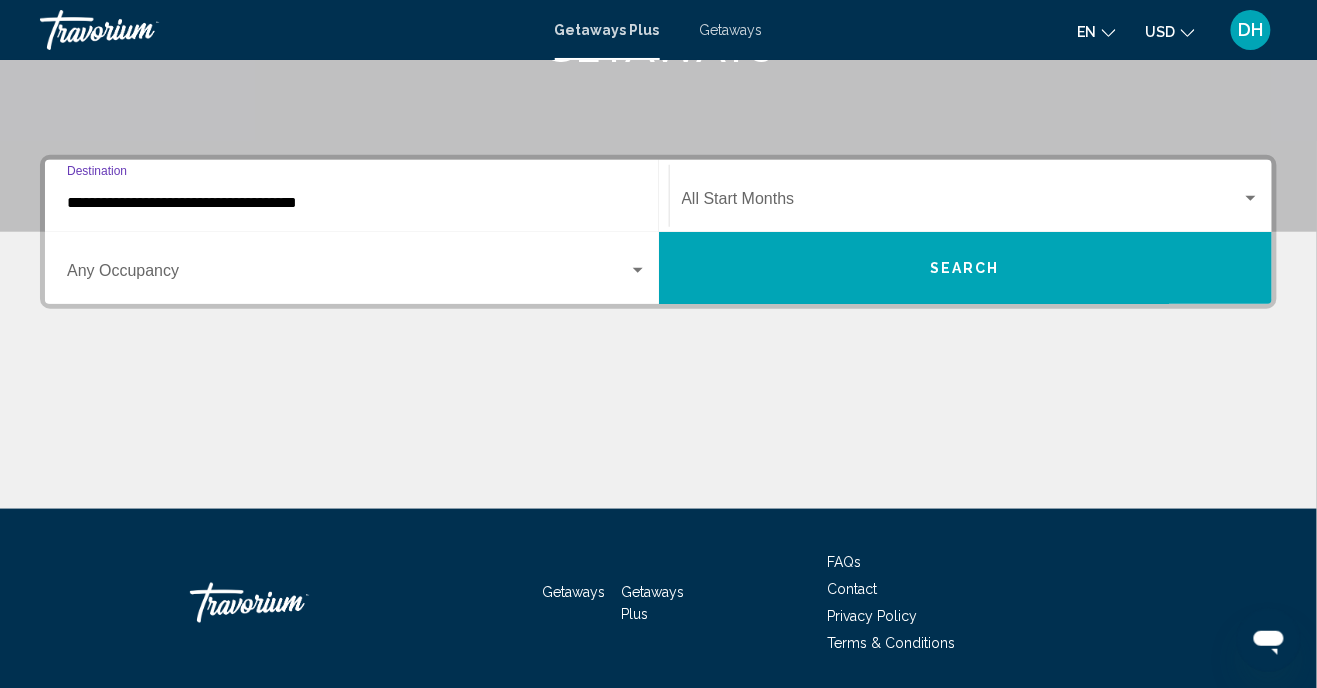 click at bounding box center (638, 270) 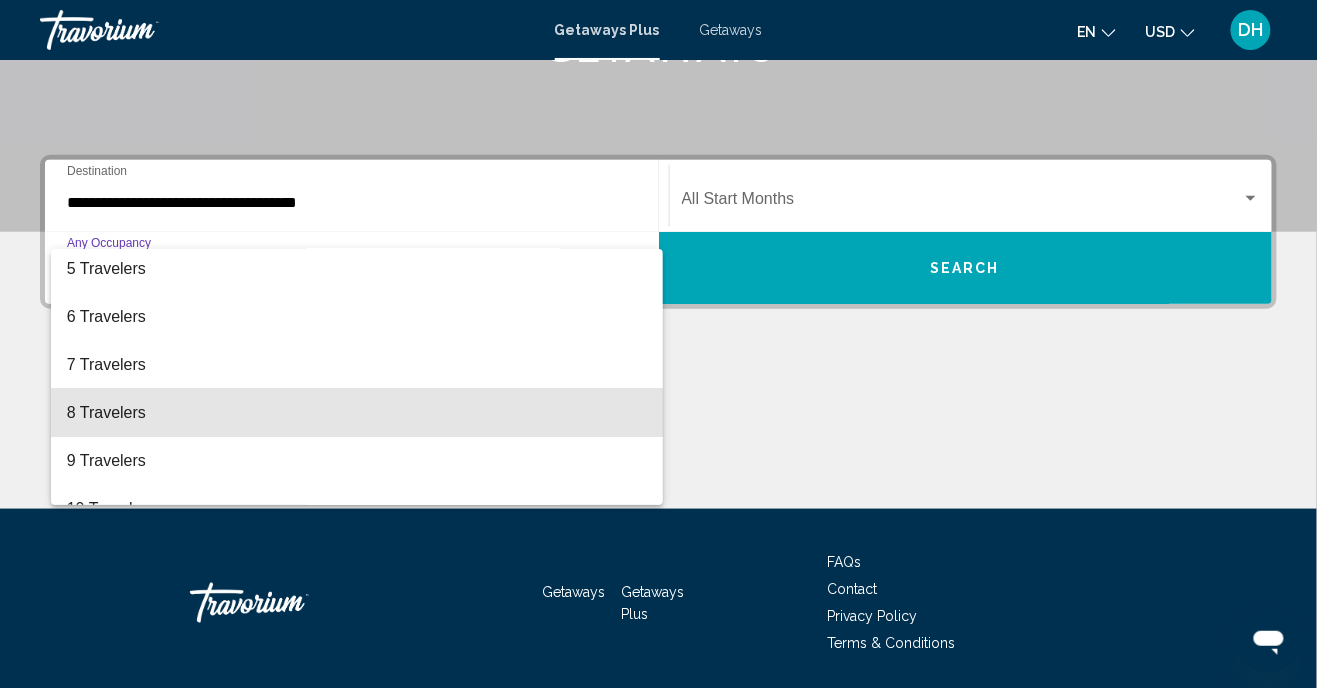 scroll, scrollTop: 224, scrollLeft: 0, axis: vertical 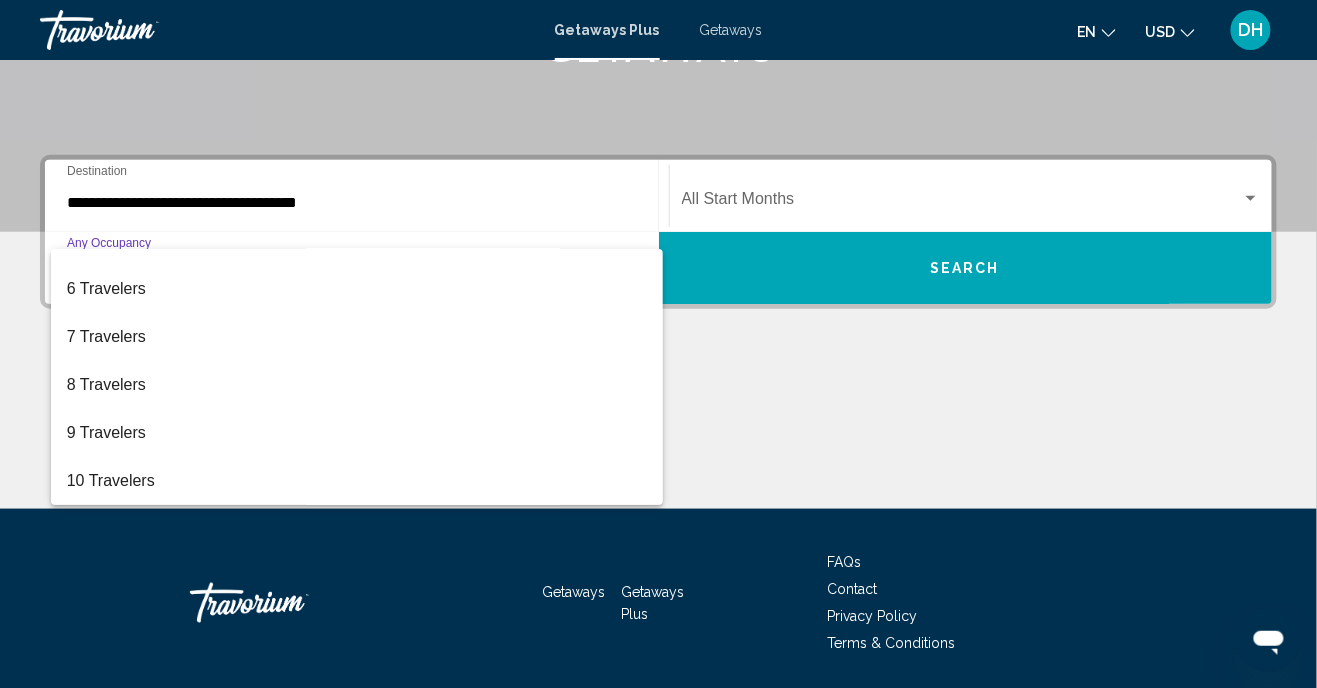 click at bounding box center [658, 344] 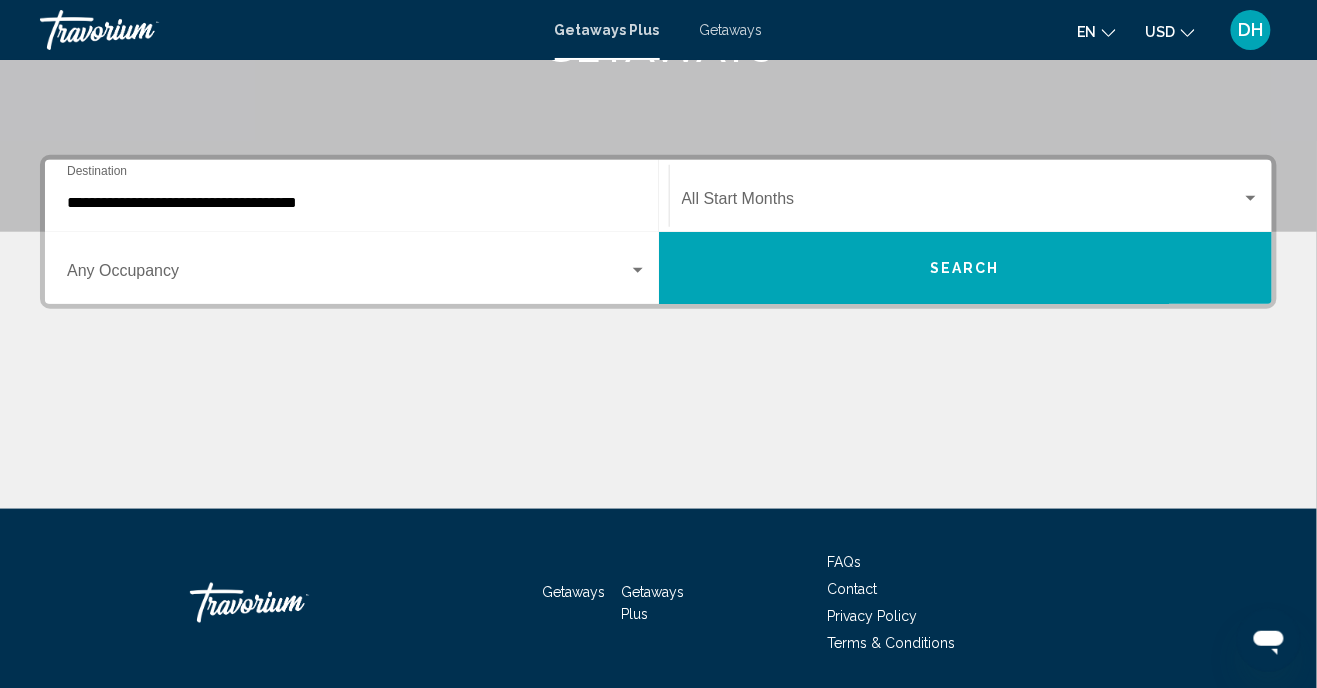 click at bounding box center [1251, 198] 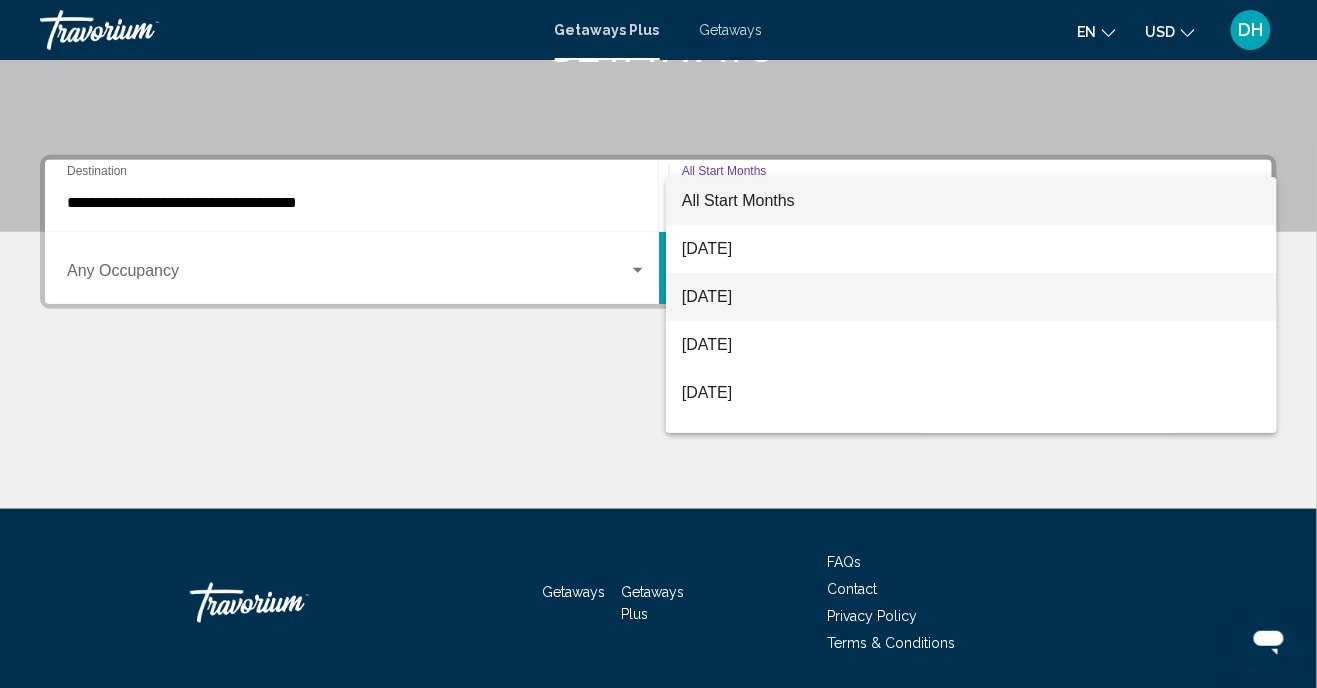 click on "[DATE]" at bounding box center (971, 297) 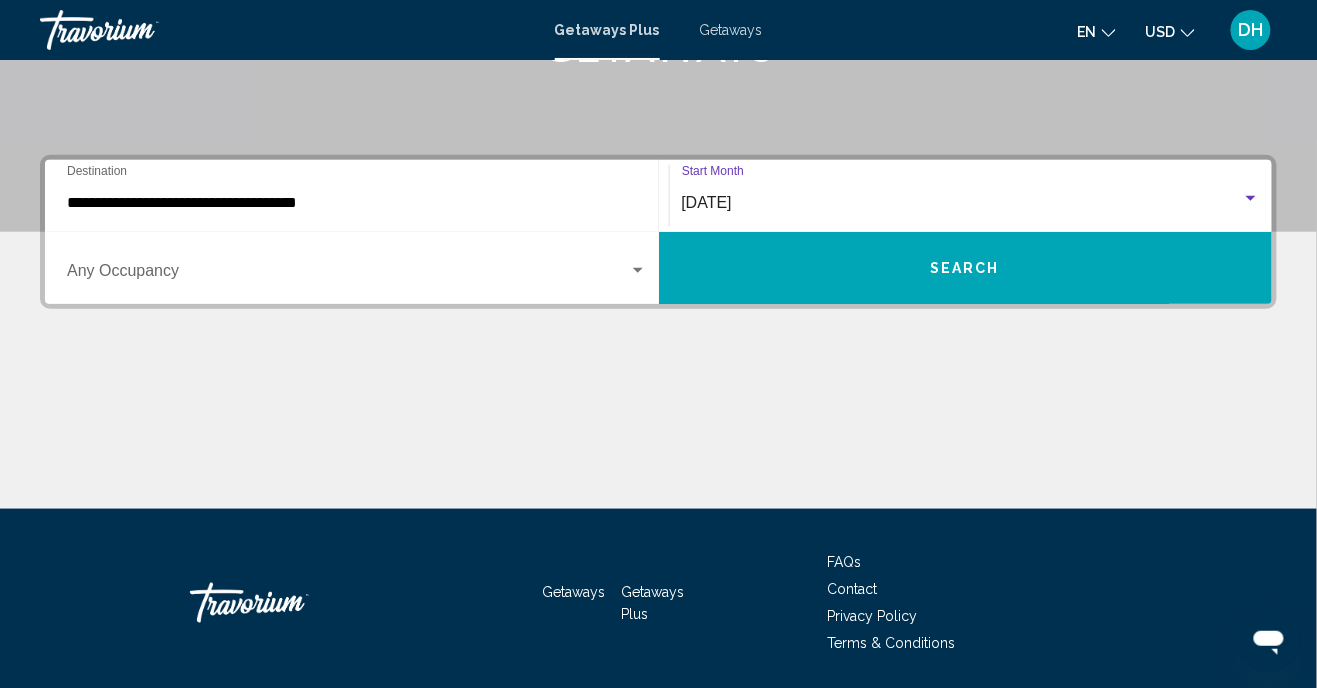 click at bounding box center (1251, 198) 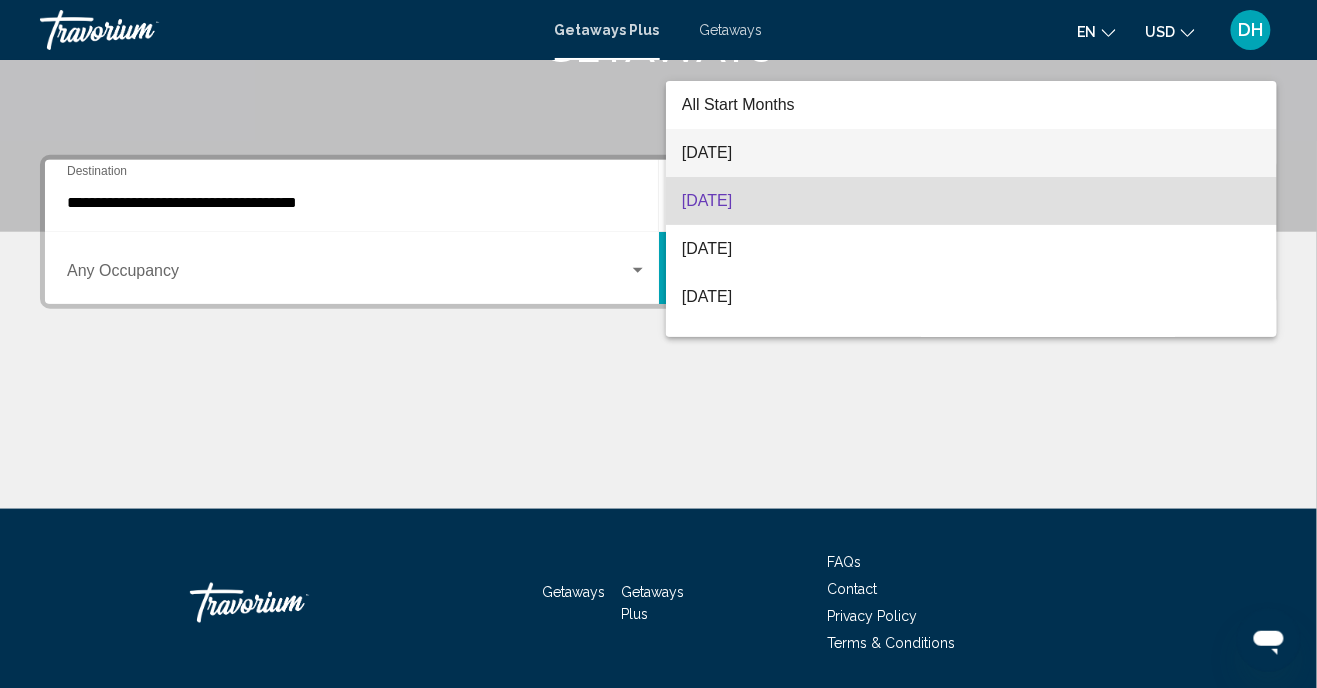 click on "[DATE]" at bounding box center (971, 153) 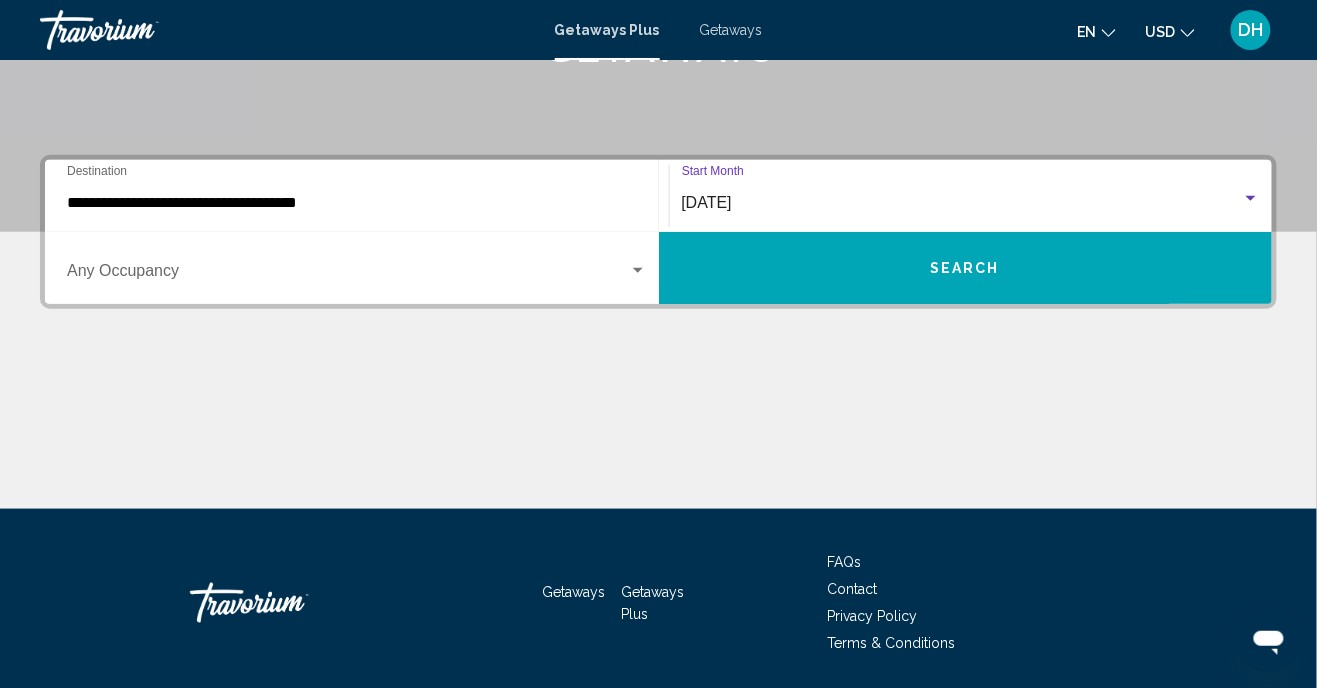 click at bounding box center [638, 271] 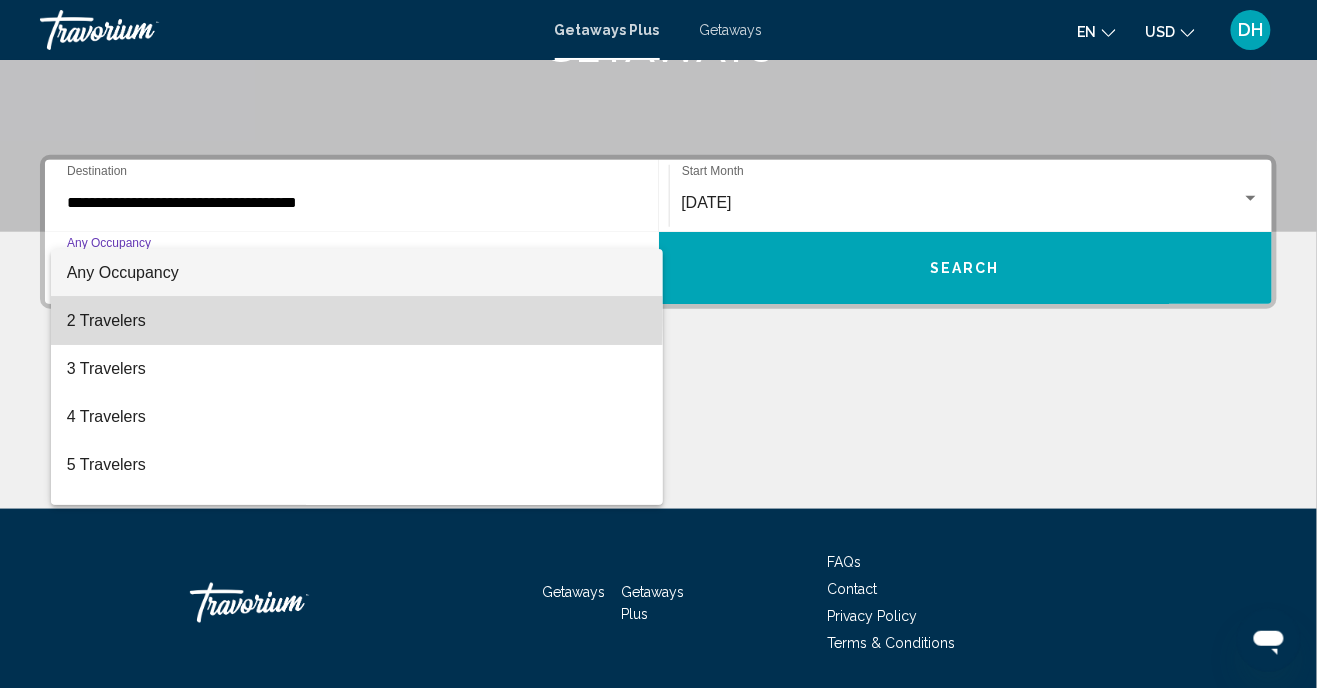 click on "2 Travelers" at bounding box center (357, 321) 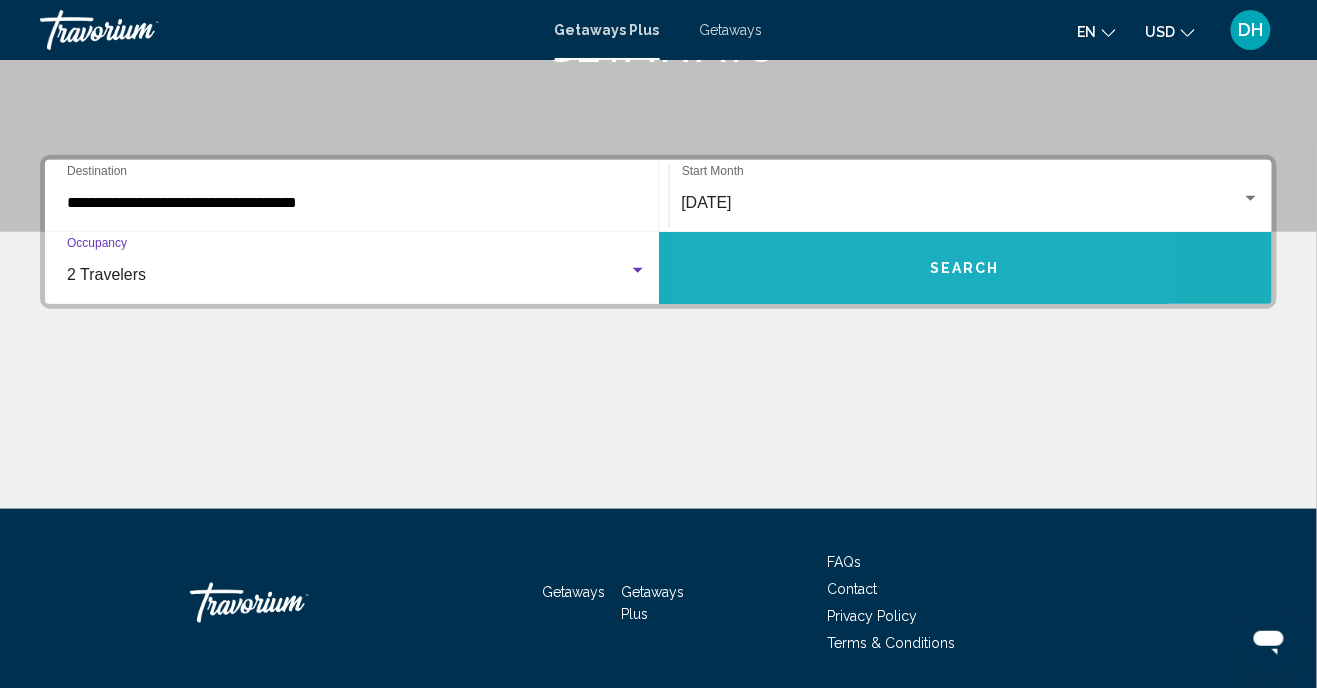 click on "Search" at bounding box center (966, 268) 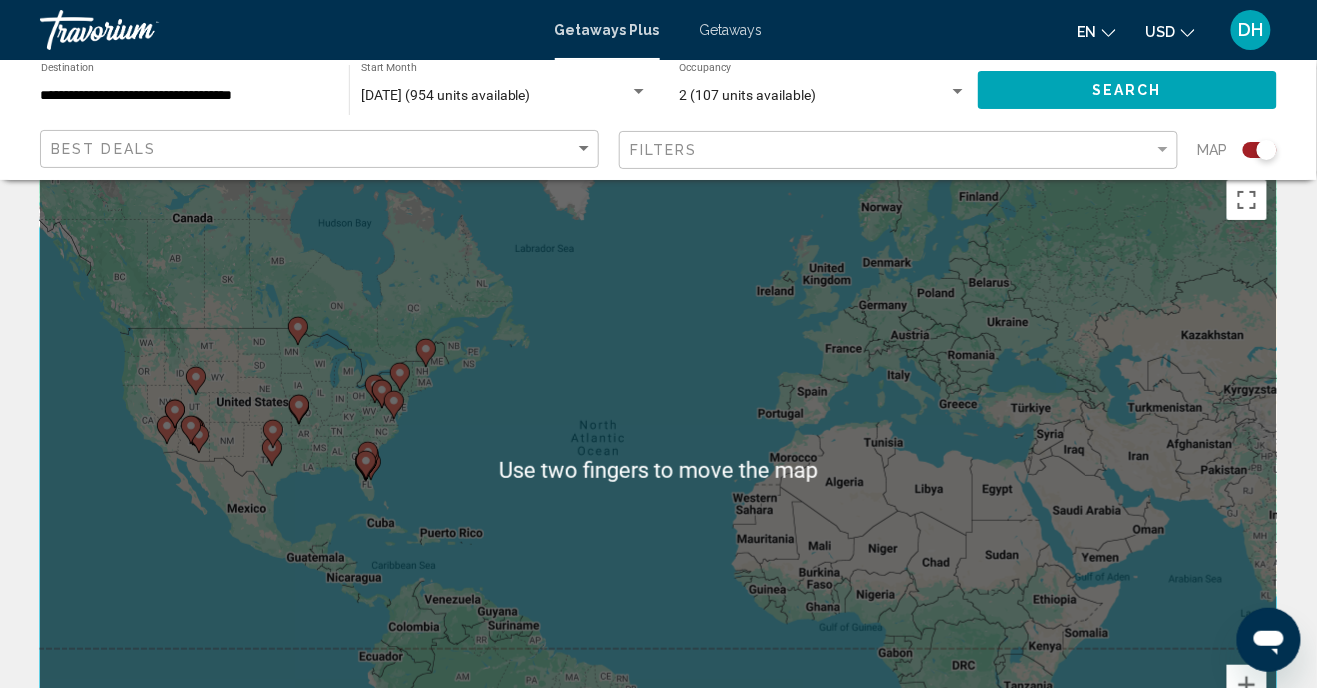 scroll, scrollTop: 59, scrollLeft: 0, axis: vertical 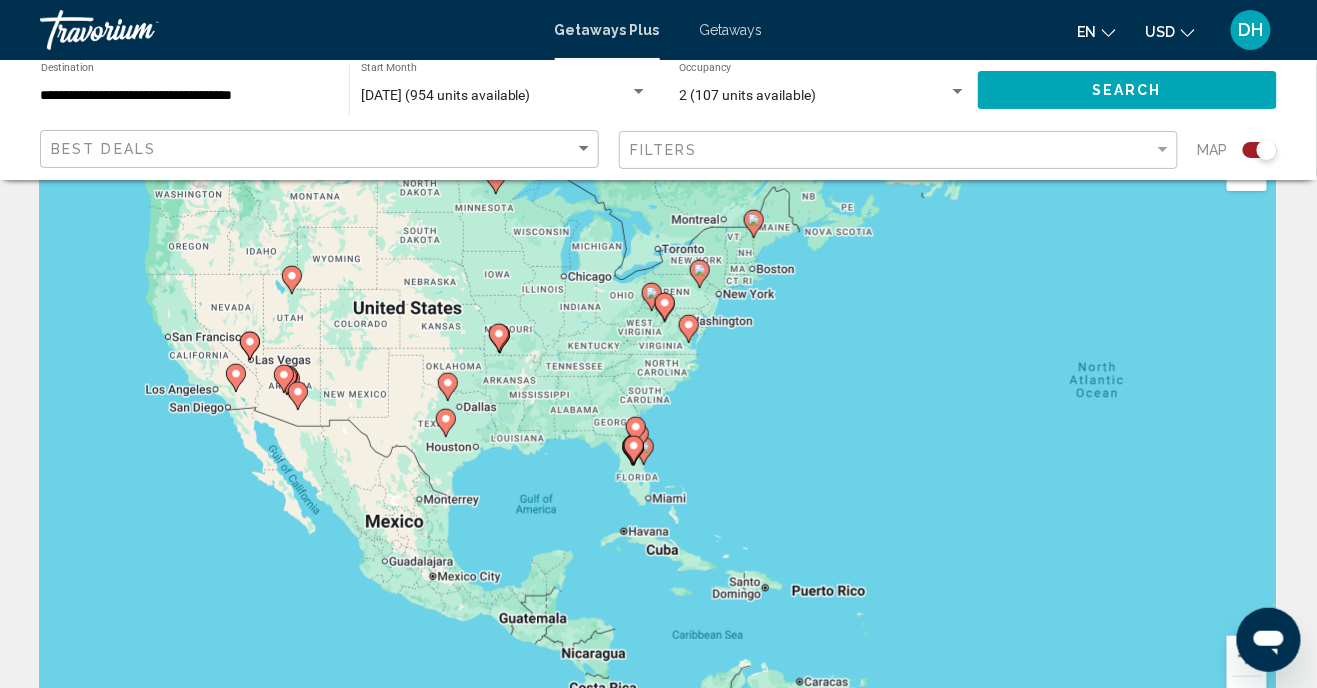 click 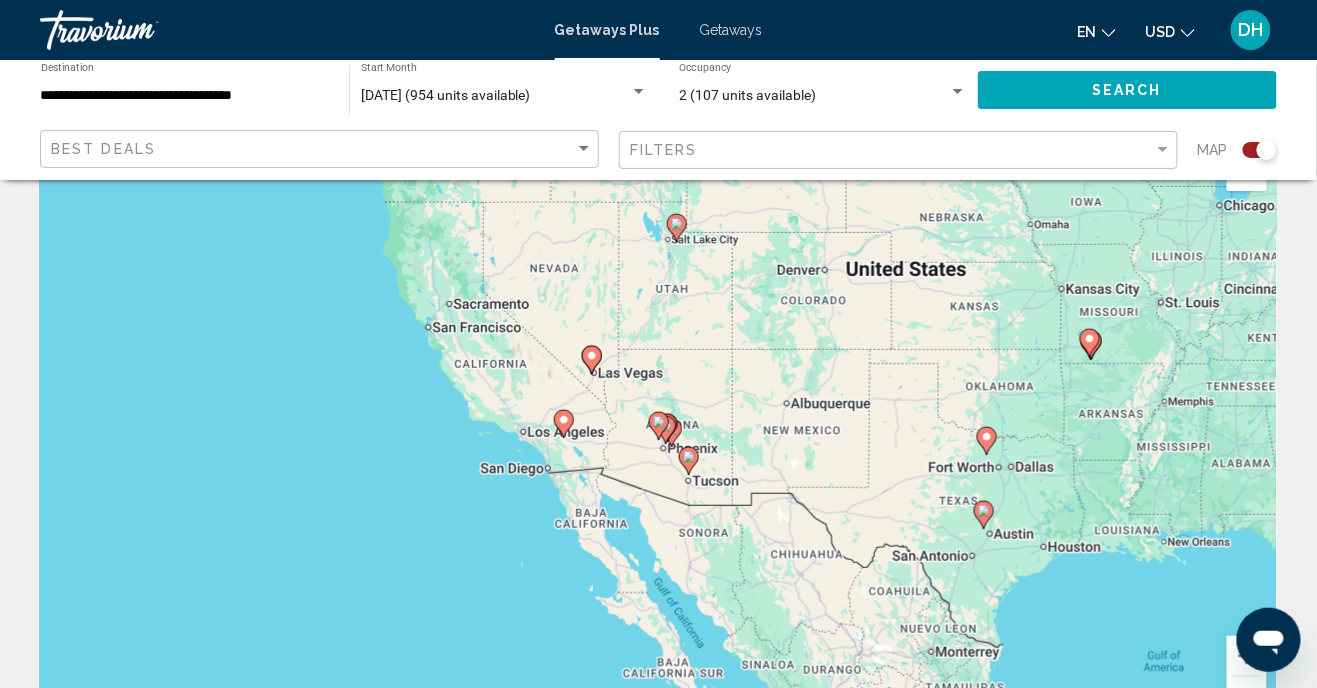 click 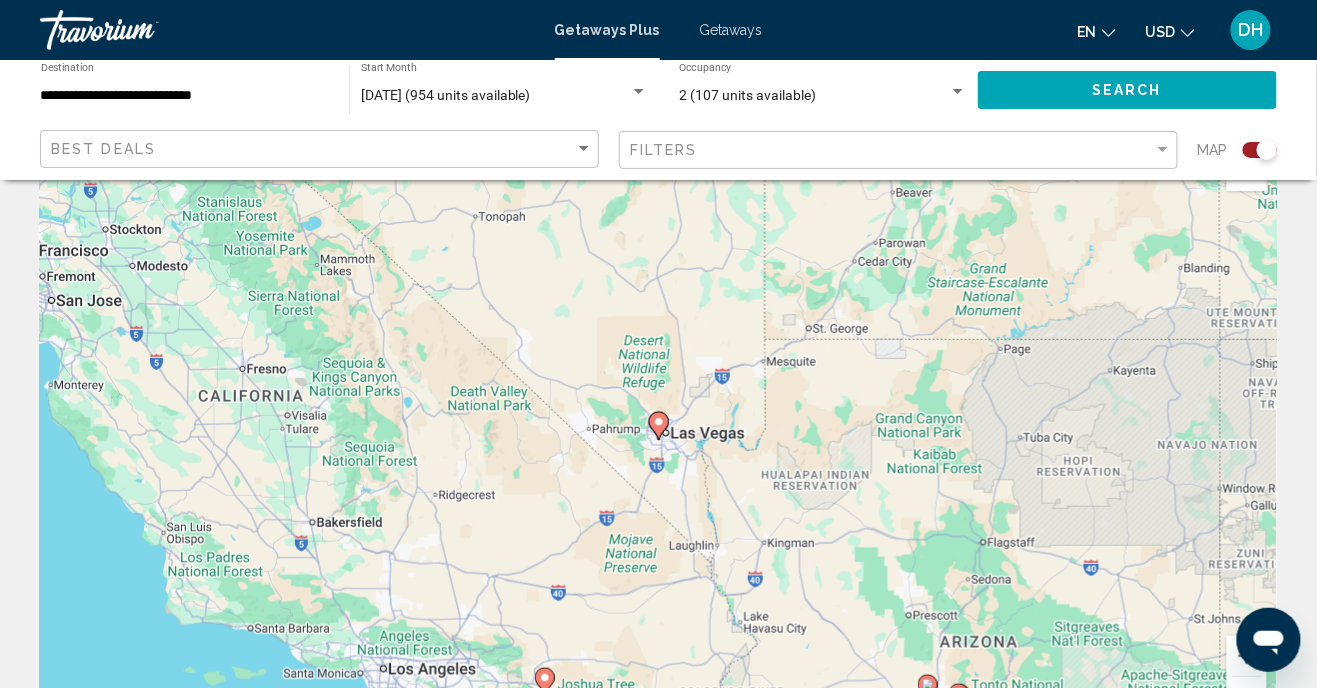 click on "Search" 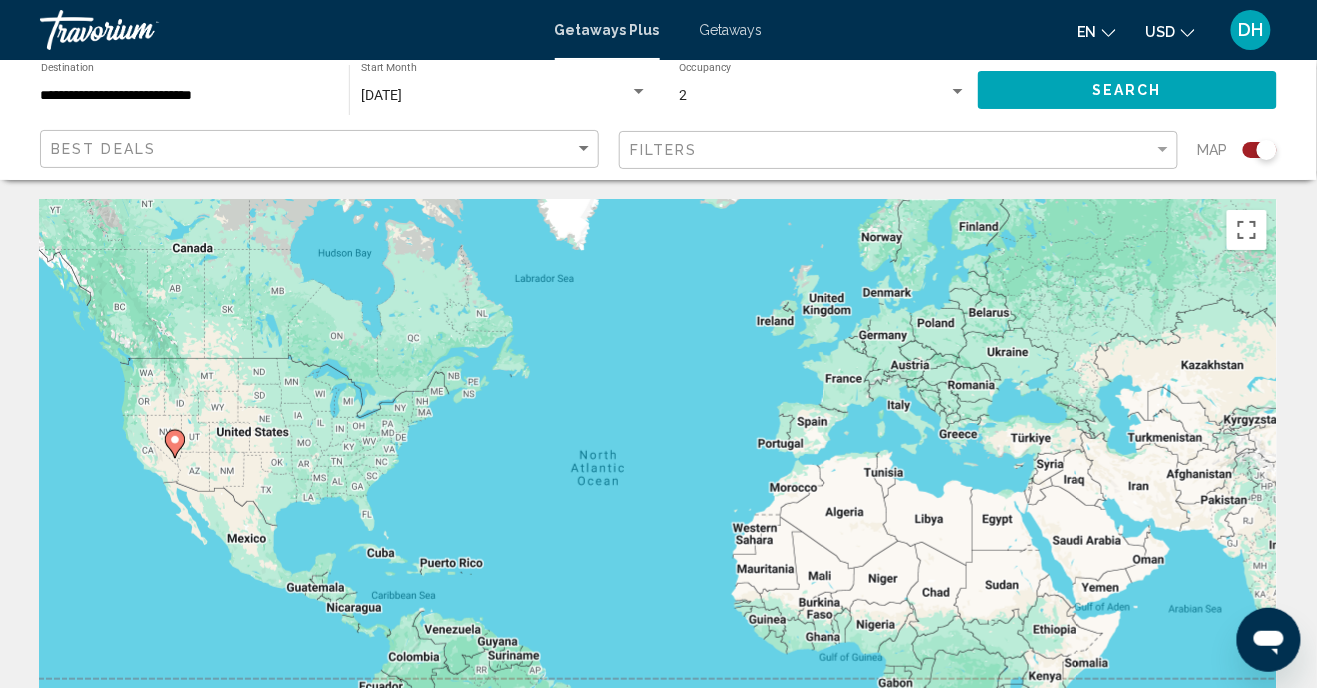 click on "To navigate, press the arrow keys. To activate drag with keyboard, press Alt + Enter. Once in keyboard drag state, use the arrow keys to move the marker. To complete the drag, press the Enter key. To cancel, press Escape." at bounding box center [658, 500] 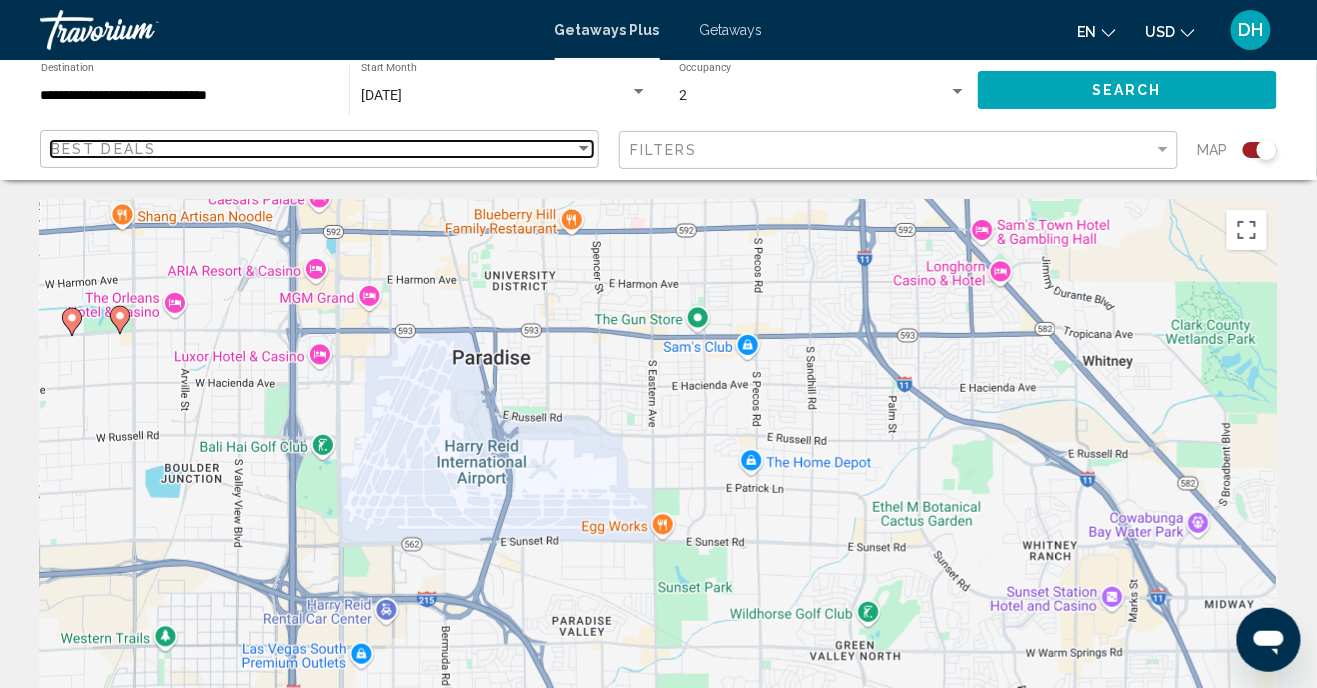 click at bounding box center (584, 148) 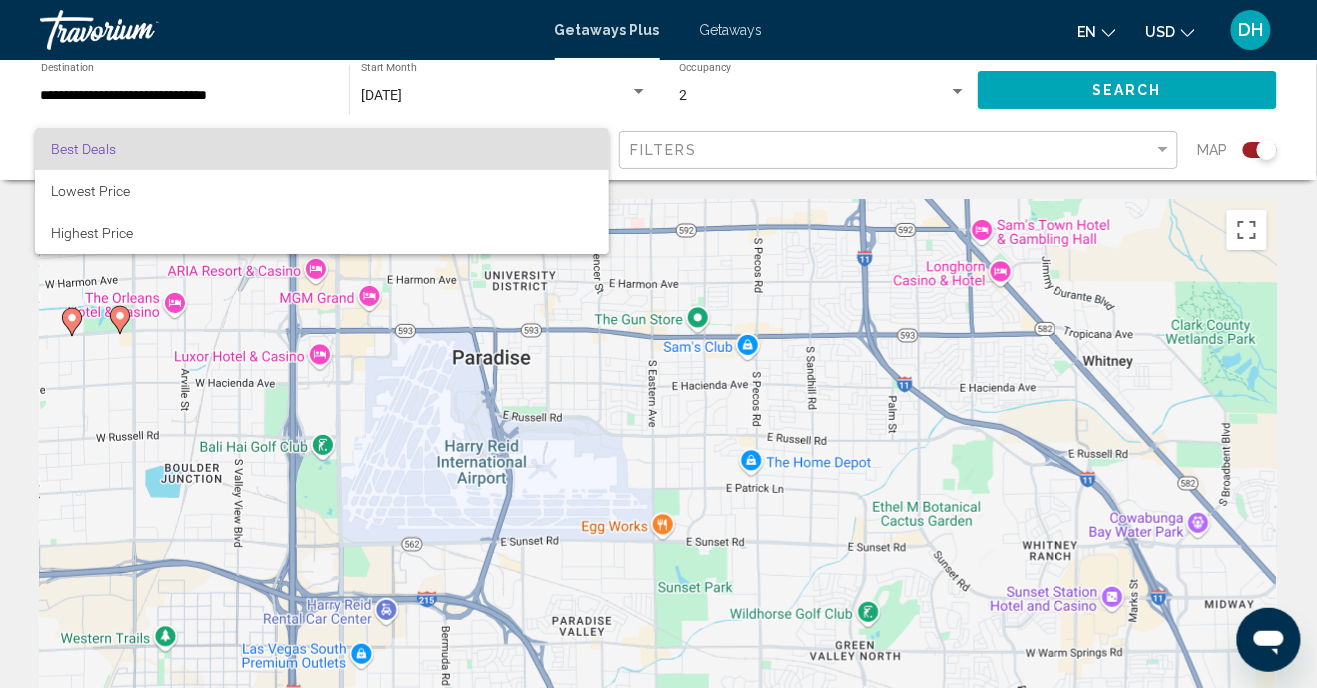 click at bounding box center (658, 344) 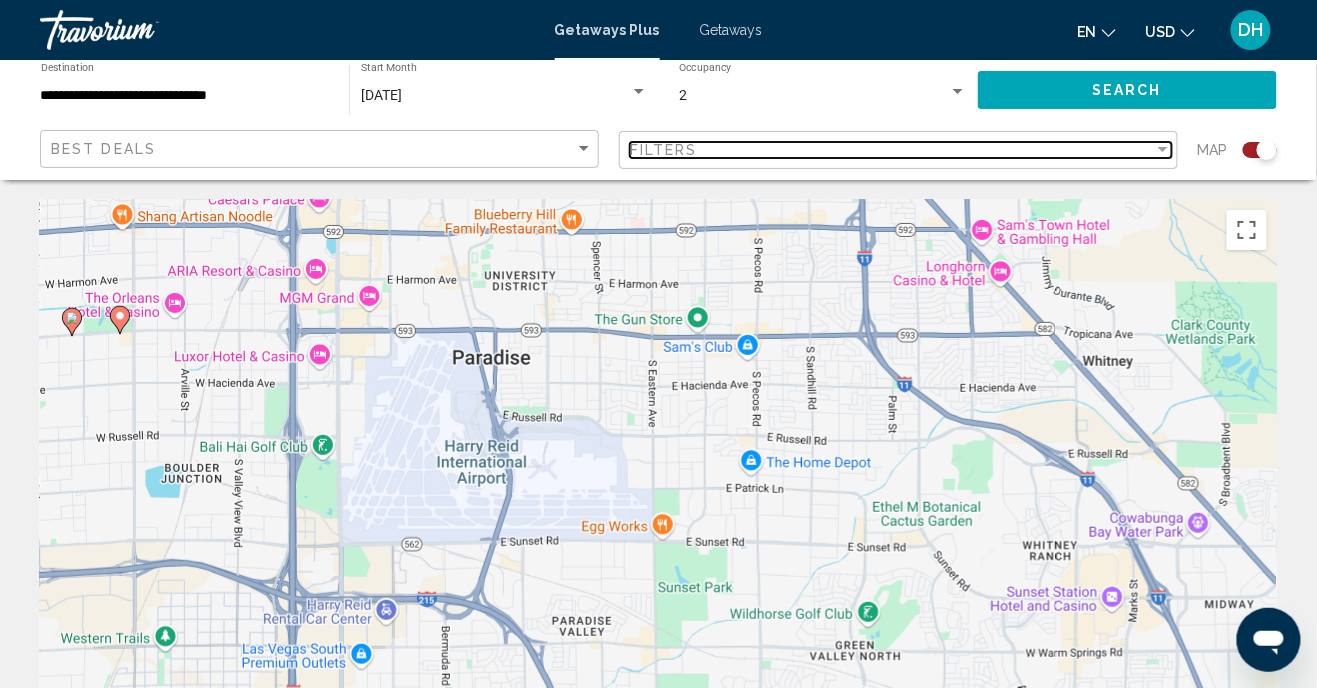 click at bounding box center (1163, 149) 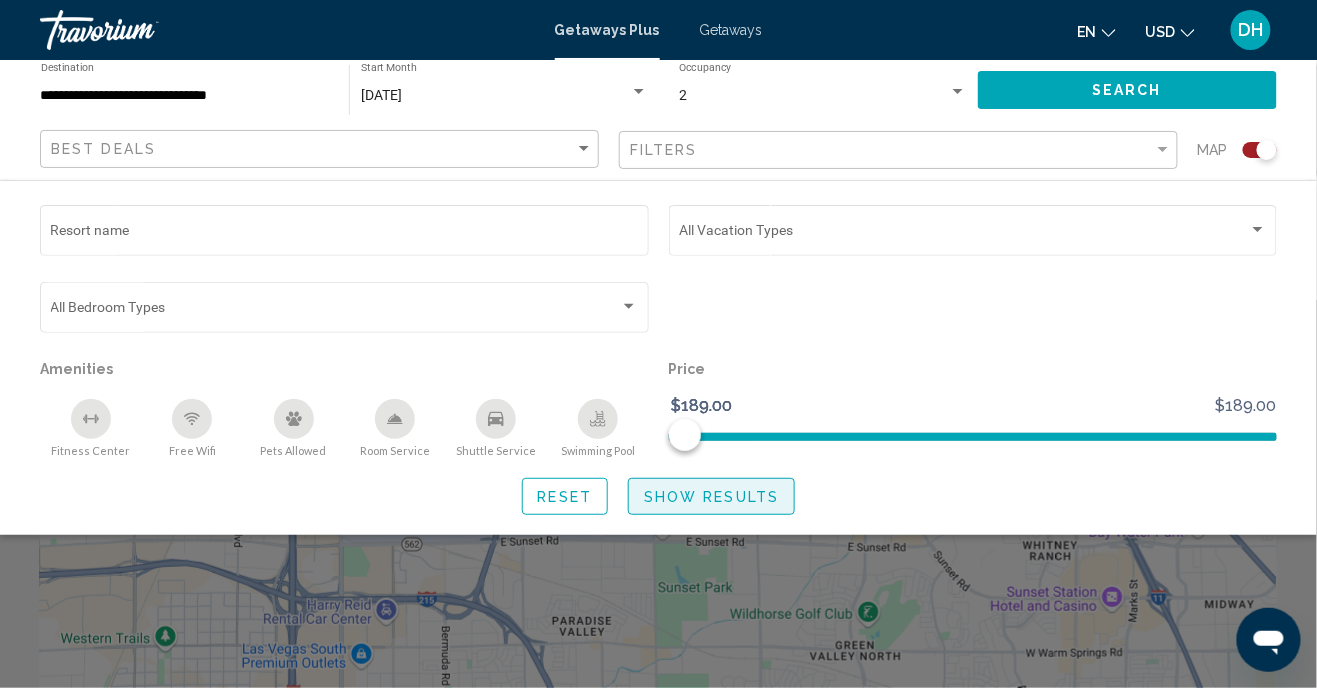 click on "Show Results" 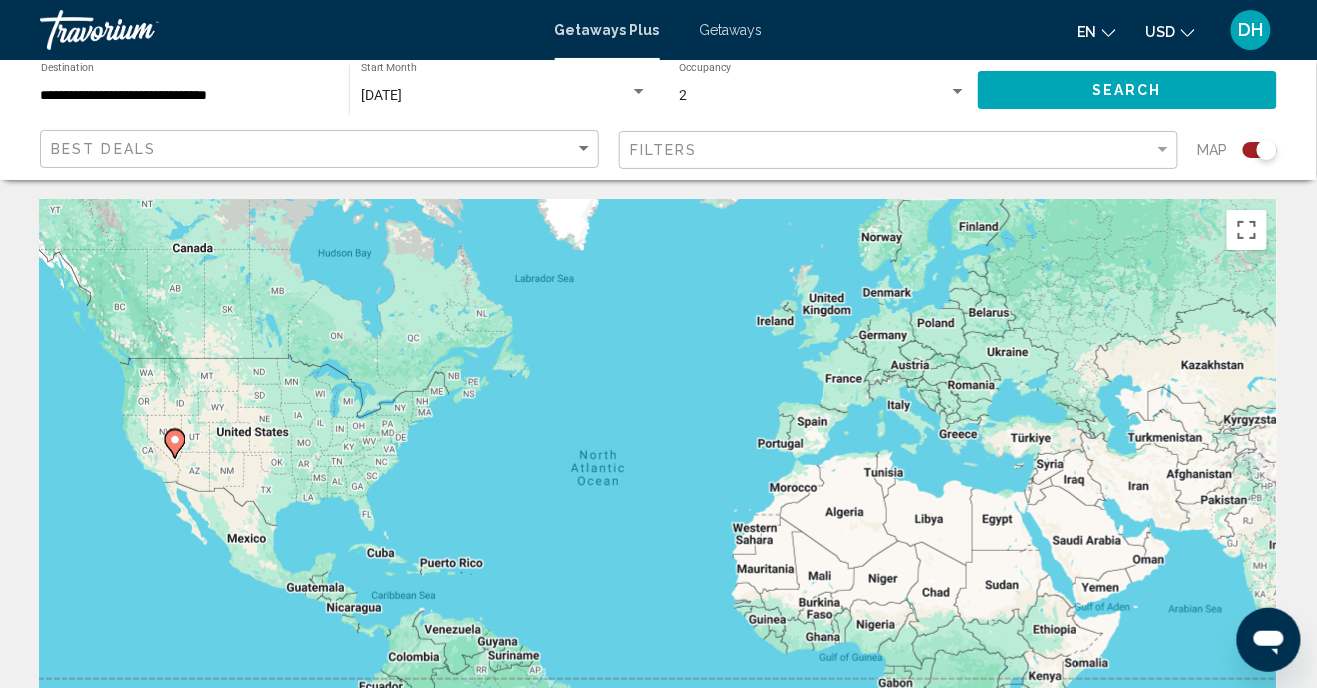 click on "To navigate, press the arrow keys. To activate drag with keyboard, press Alt + Enter. Once in keyboard drag state, use the arrow keys to move the marker. To complete the drag, press the Enter key. To cancel, press Escape." at bounding box center (658, 500) 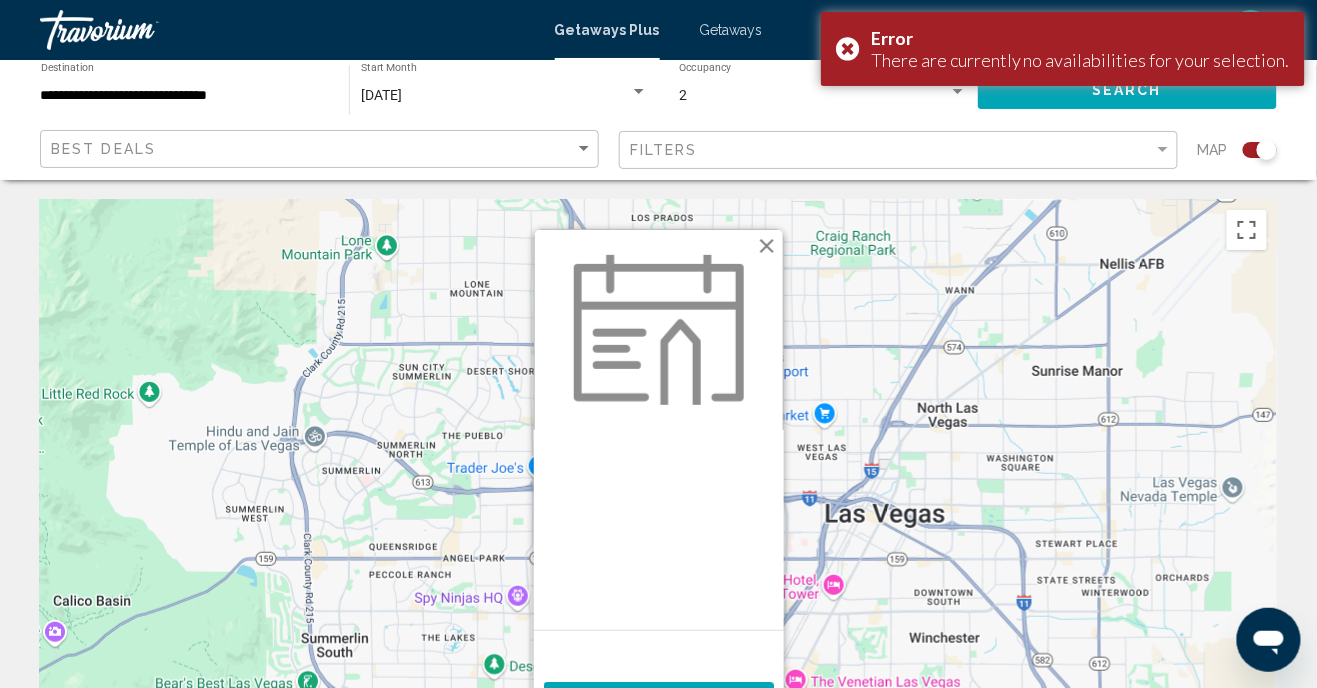 click at bounding box center [767, 246] 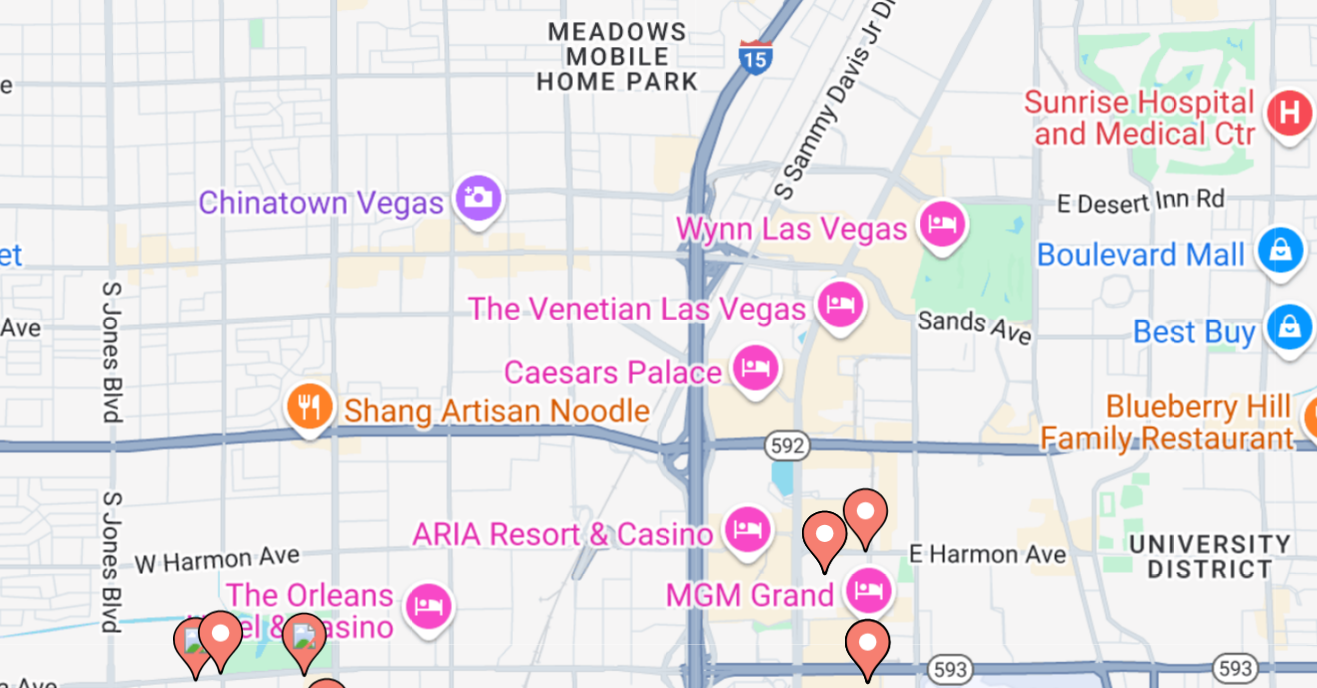 scroll, scrollTop: 134, scrollLeft: 0, axis: vertical 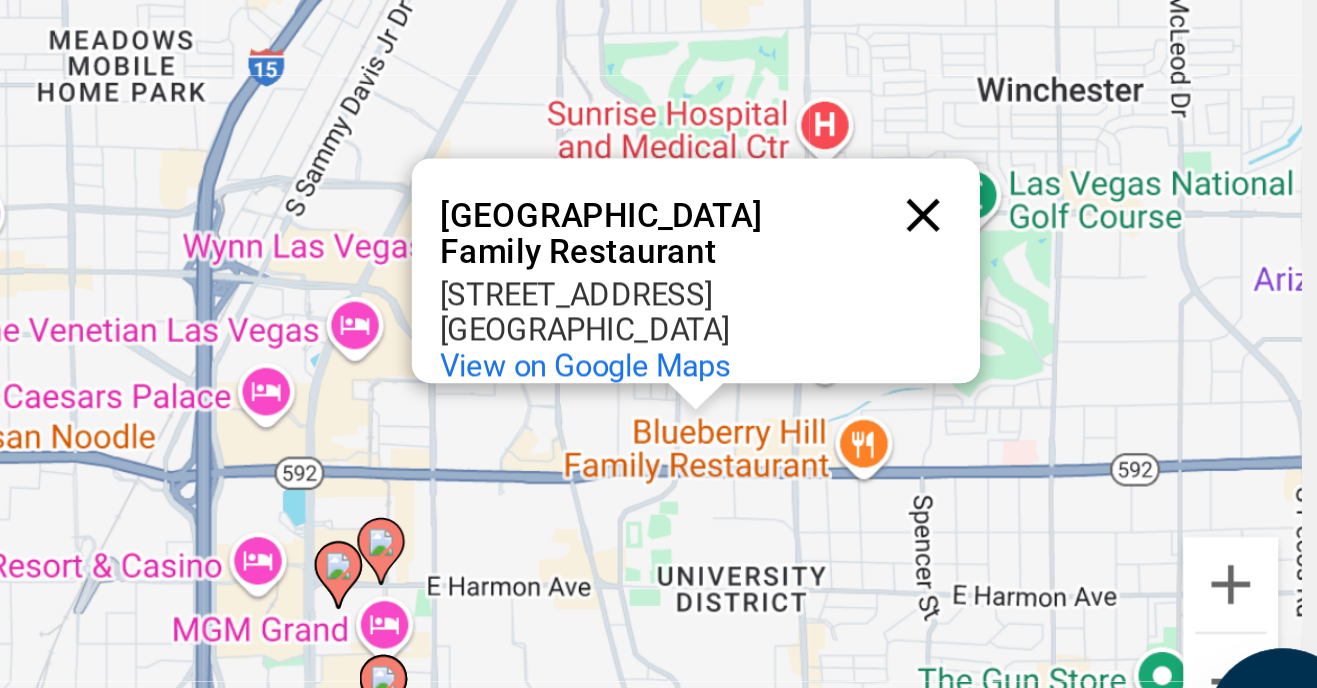 click at bounding box center (1117, 425) 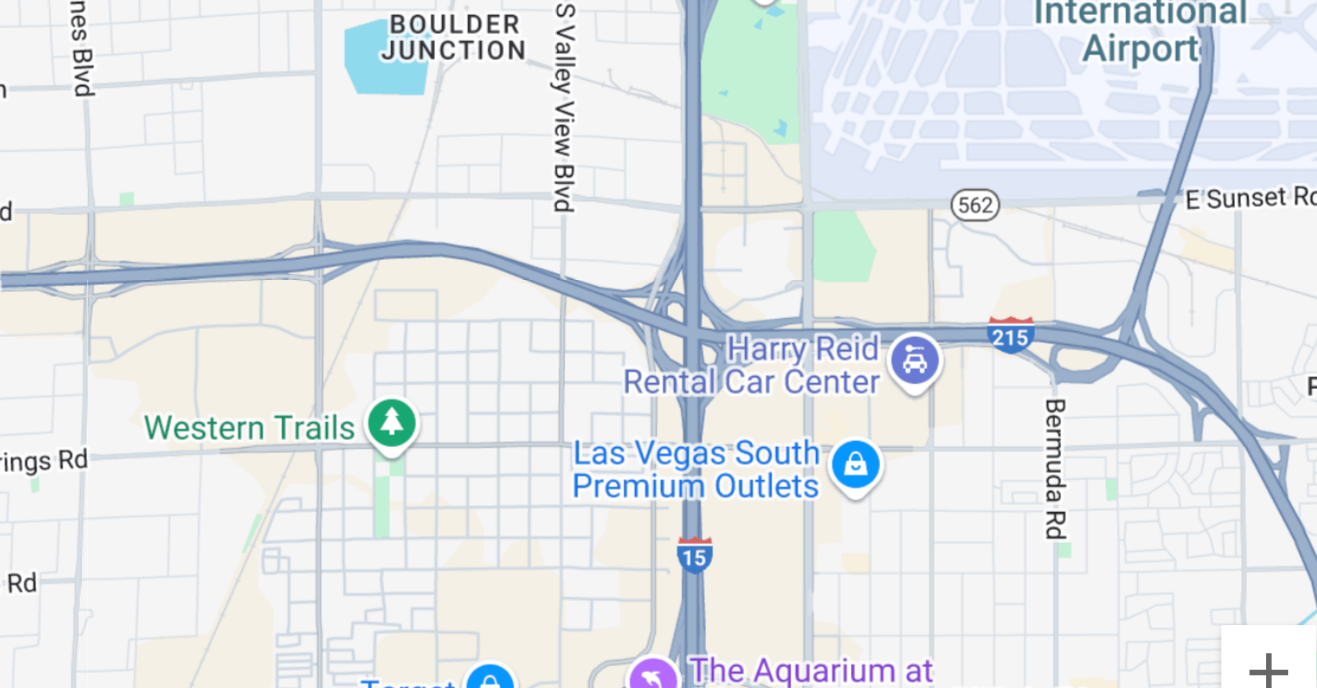 scroll, scrollTop: 134, scrollLeft: 0, axis: vertical 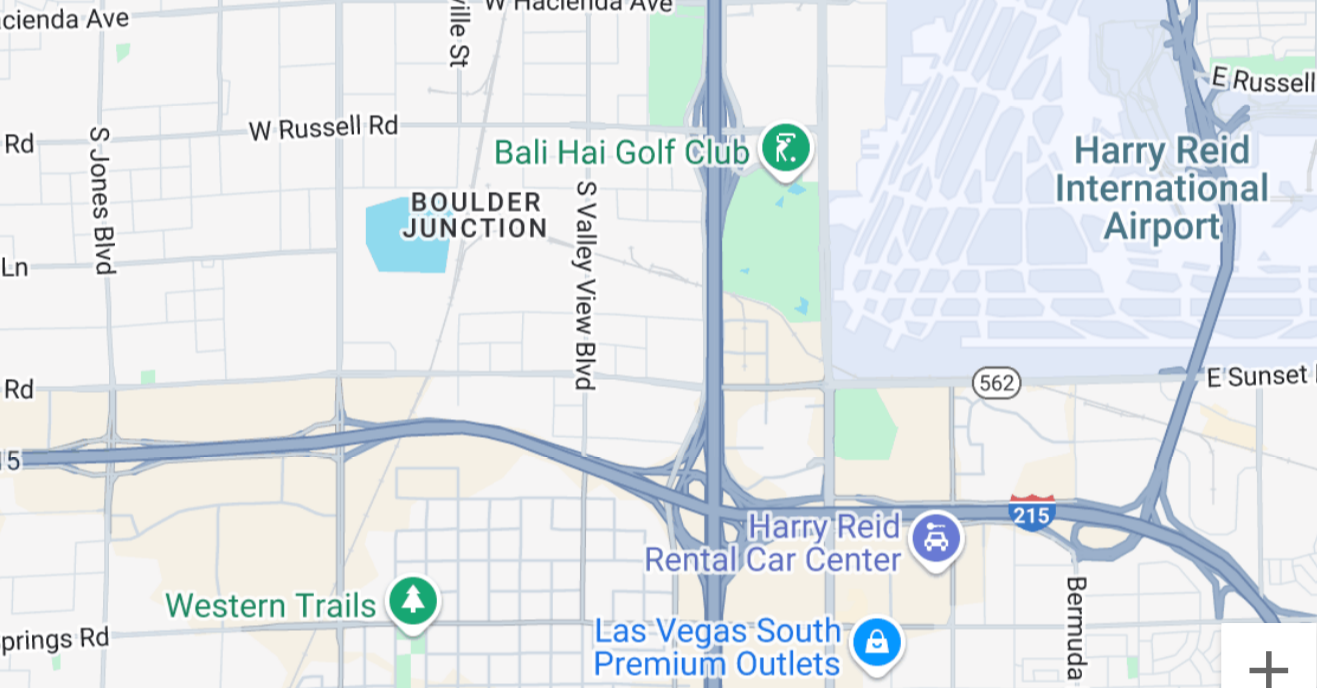 click on "To navigate, press the arrow keys. To activate drag with keyboard, press Alt + Enter. Once in keyboard drag state, use the arrow keys to move the marker. To complete the drag, press the Enter key. To cancel, press Escape." at bounding box center (658, 366) 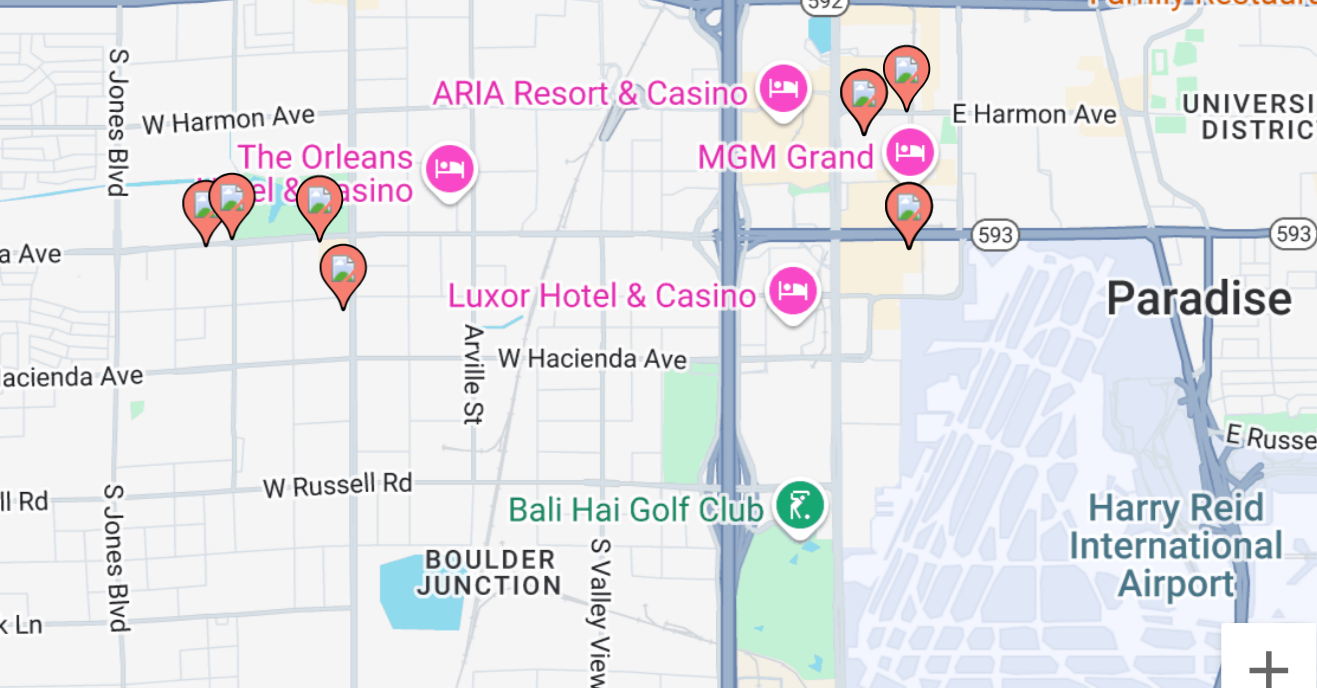 click on "To navigate, press the arrow keys. To activate drag with keyboard, press Alt + Enter. Once in keyboard drag state, use the arrow keys to move the marker. To complete the drag, press the Enter key. To cancel, press Escape." at bounding box center (658, 366) 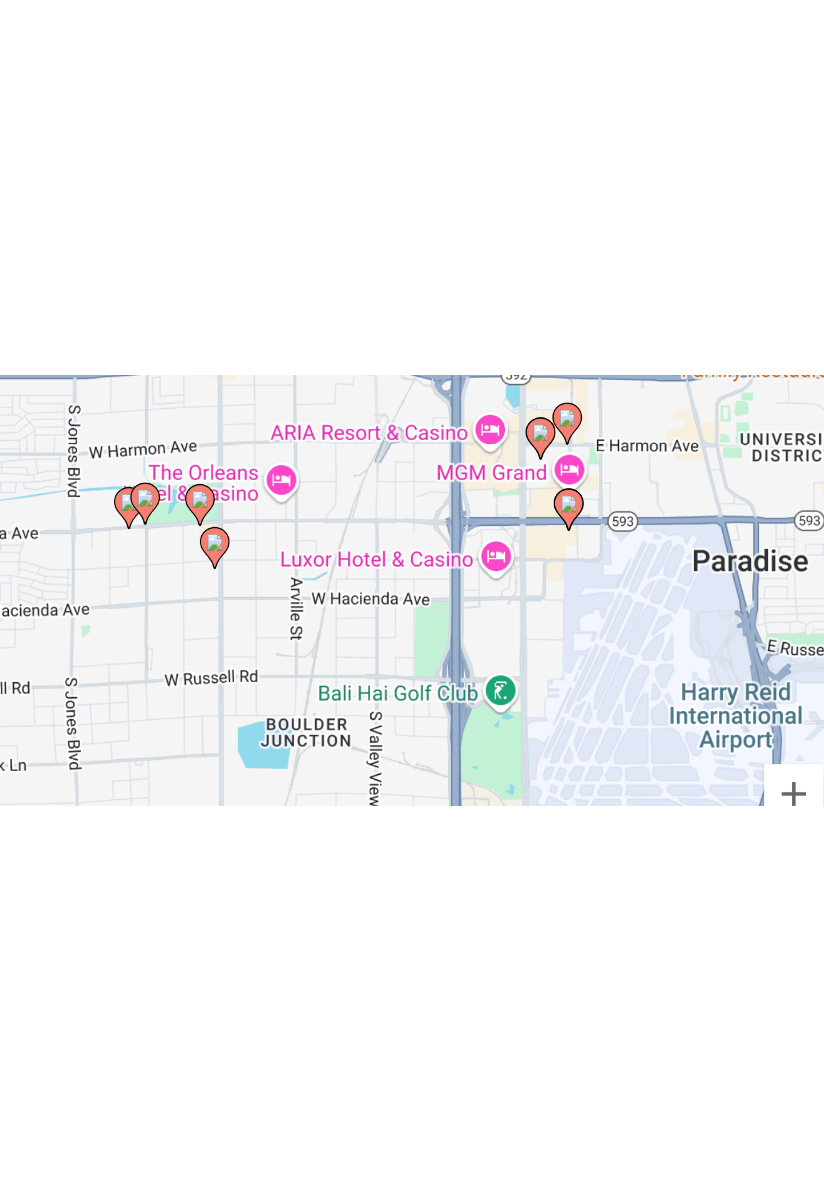 scroll, scrollTop: 0, scrollLeft: 0, axis: both 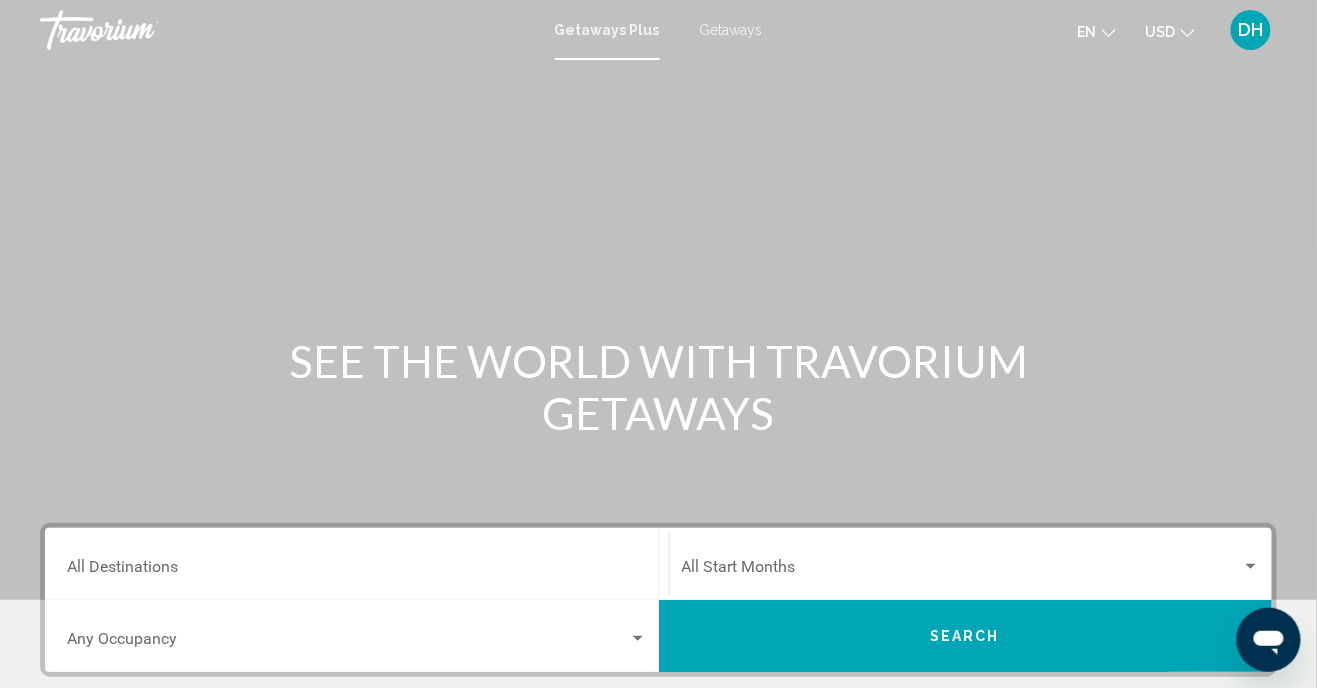 click on "Getaways" at bounding box center [731, 30] 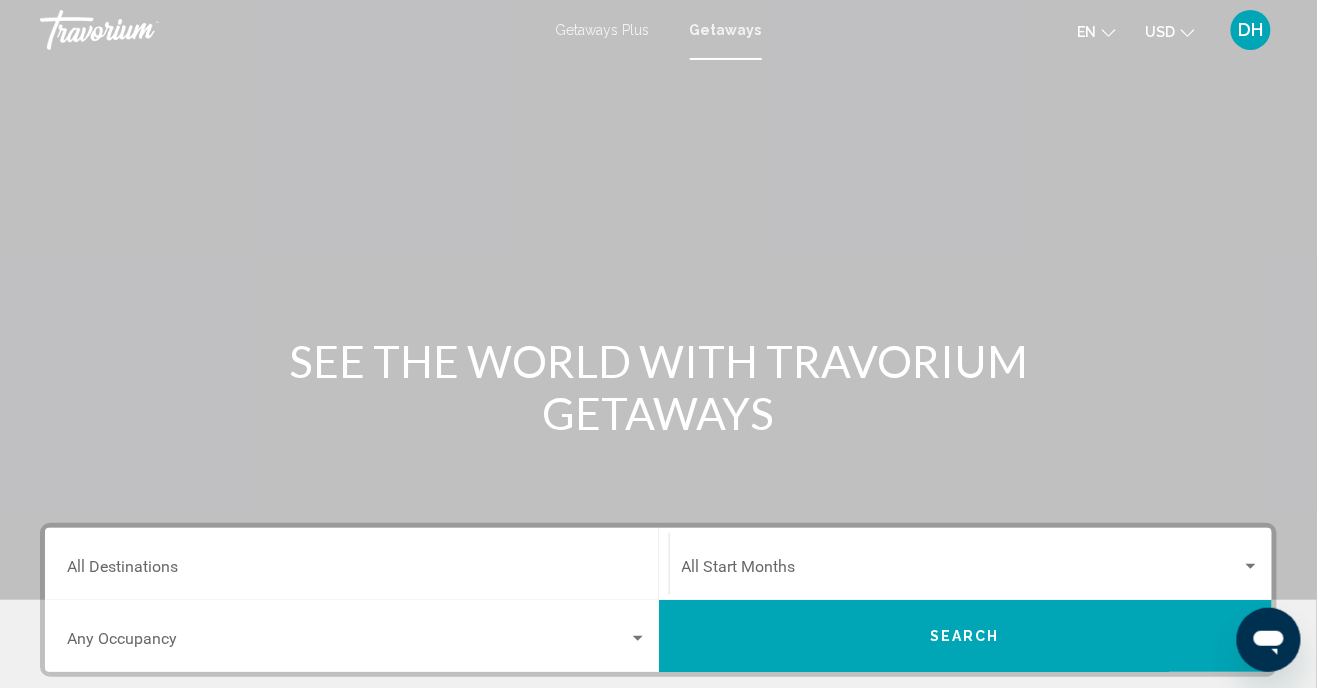 click on "Destination All Destinations" at bounding box center (357, 571) 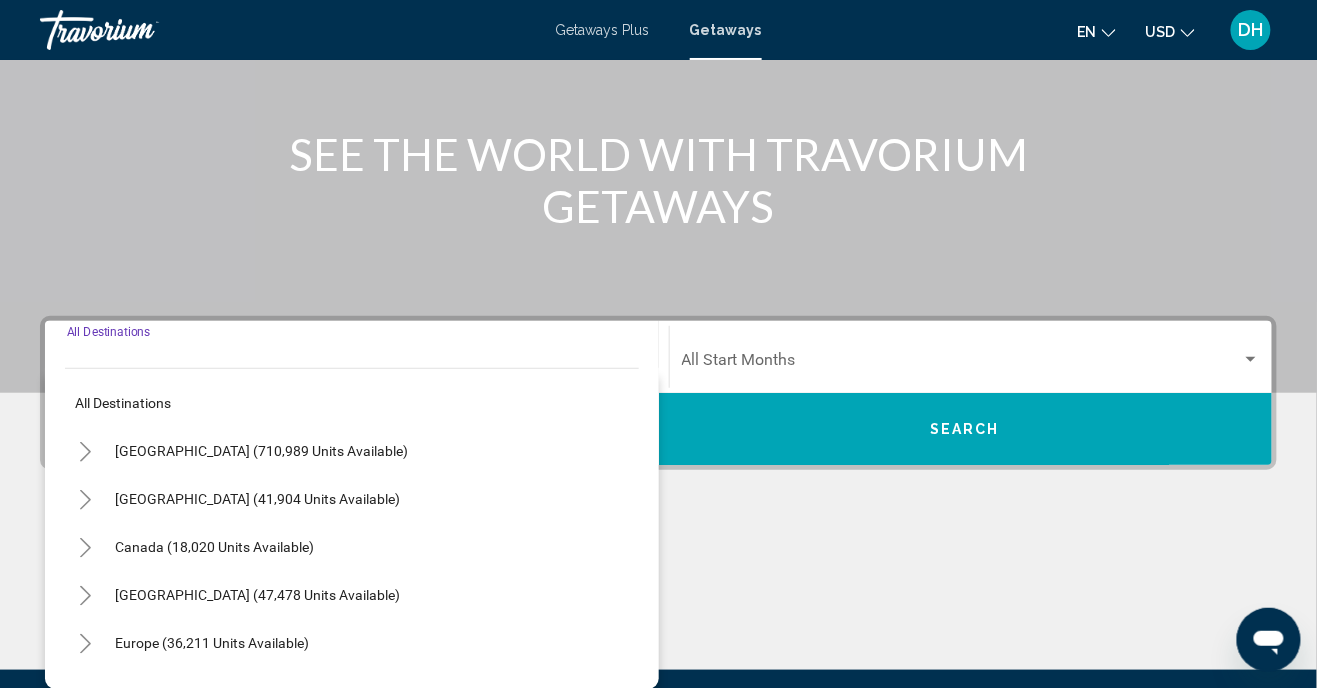 scroll, scrollTop: 368, scrollLeft: 0, axis: vertical 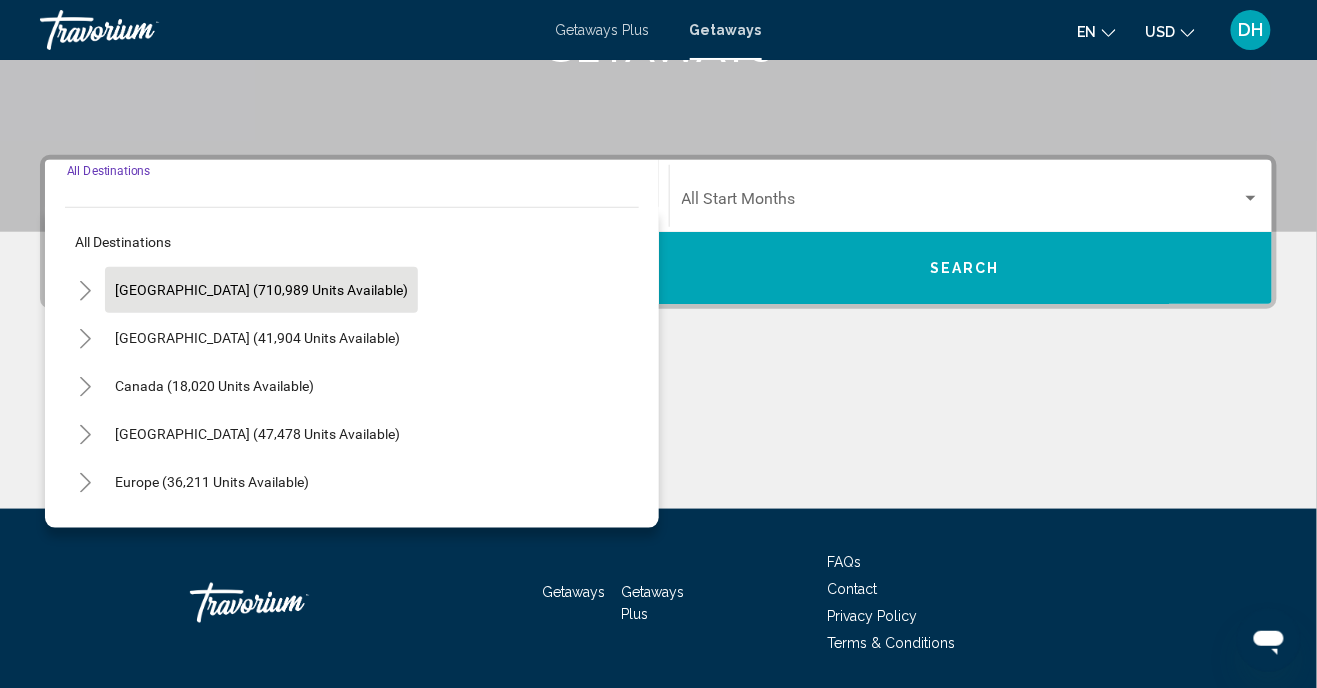 click on "[GEOGRAPHIC_DATA] (710,989 units available)" at bounding box center (257, 338) 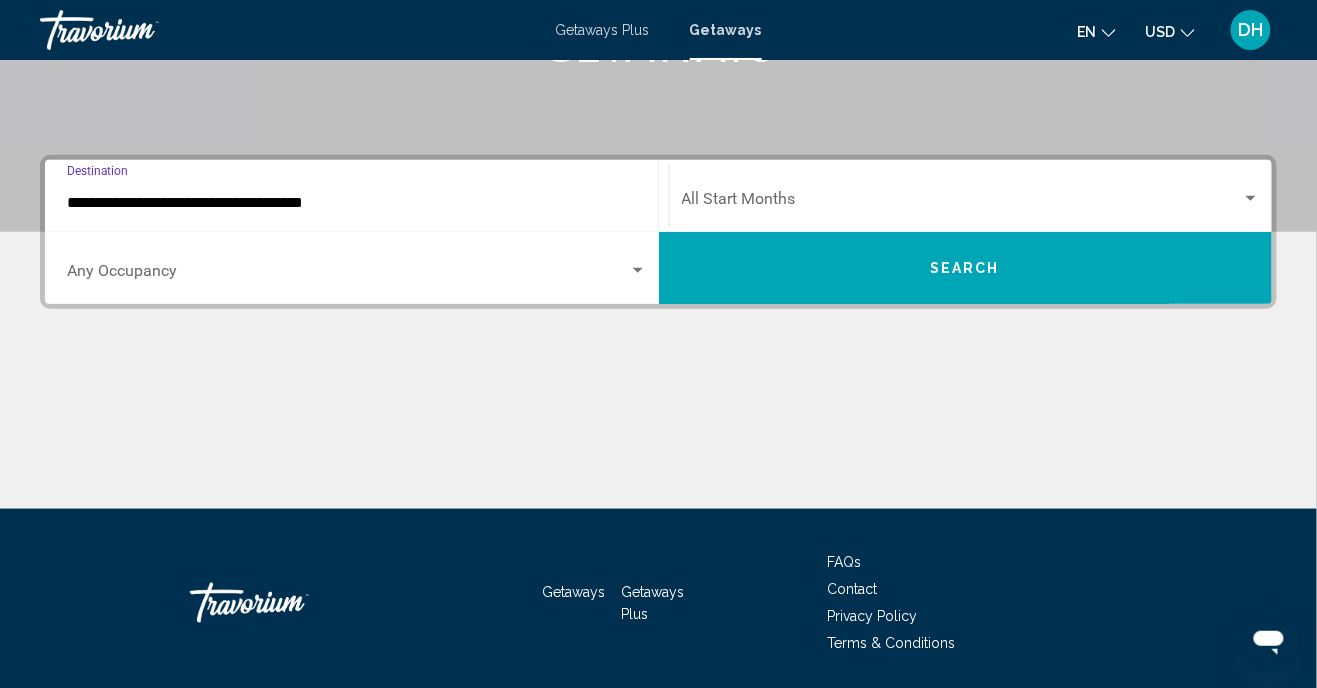 click at bounding box center [357, 275] 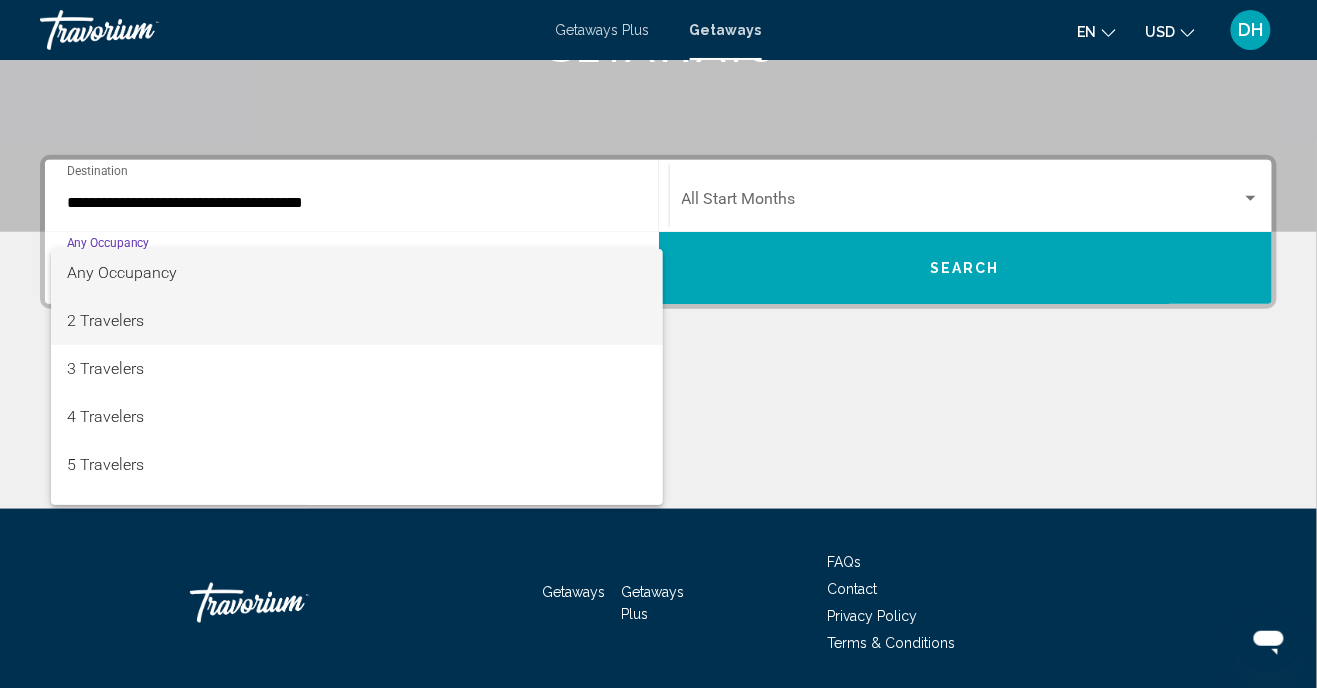 click on "2 Travelers" at bounding box center (357, 321) 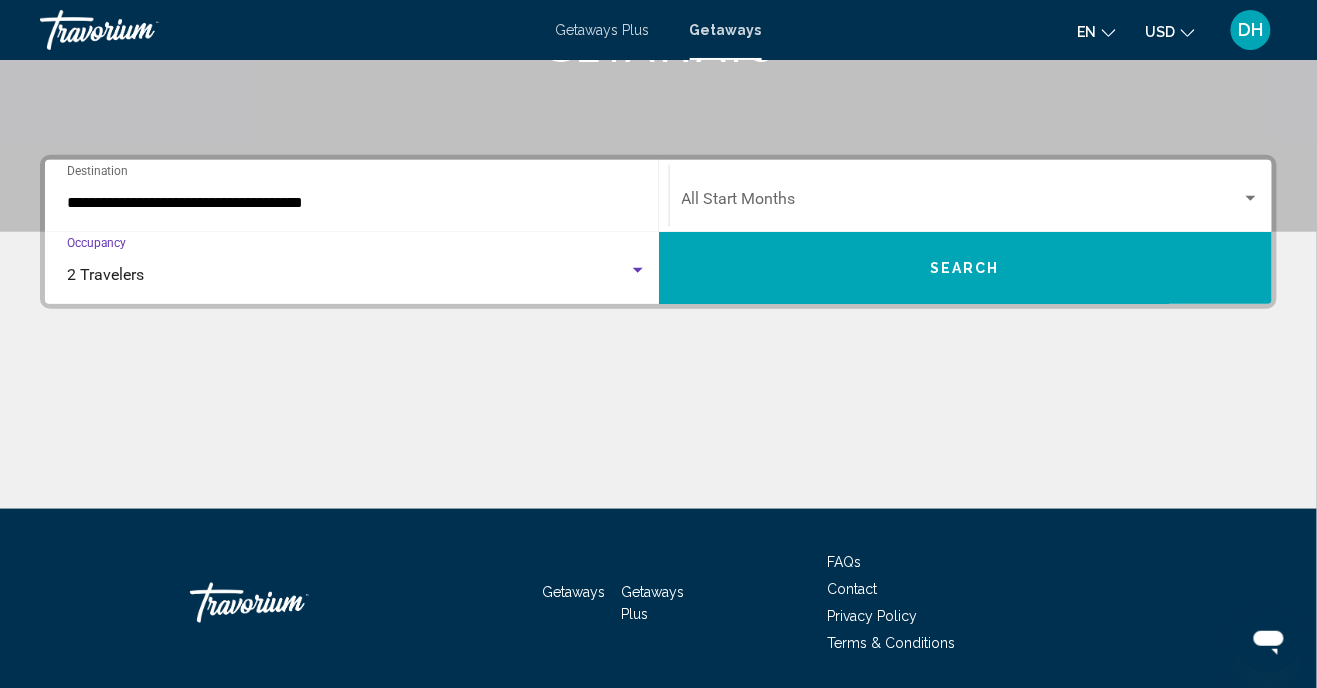 click on "**********" at bounding box center (357, 203) 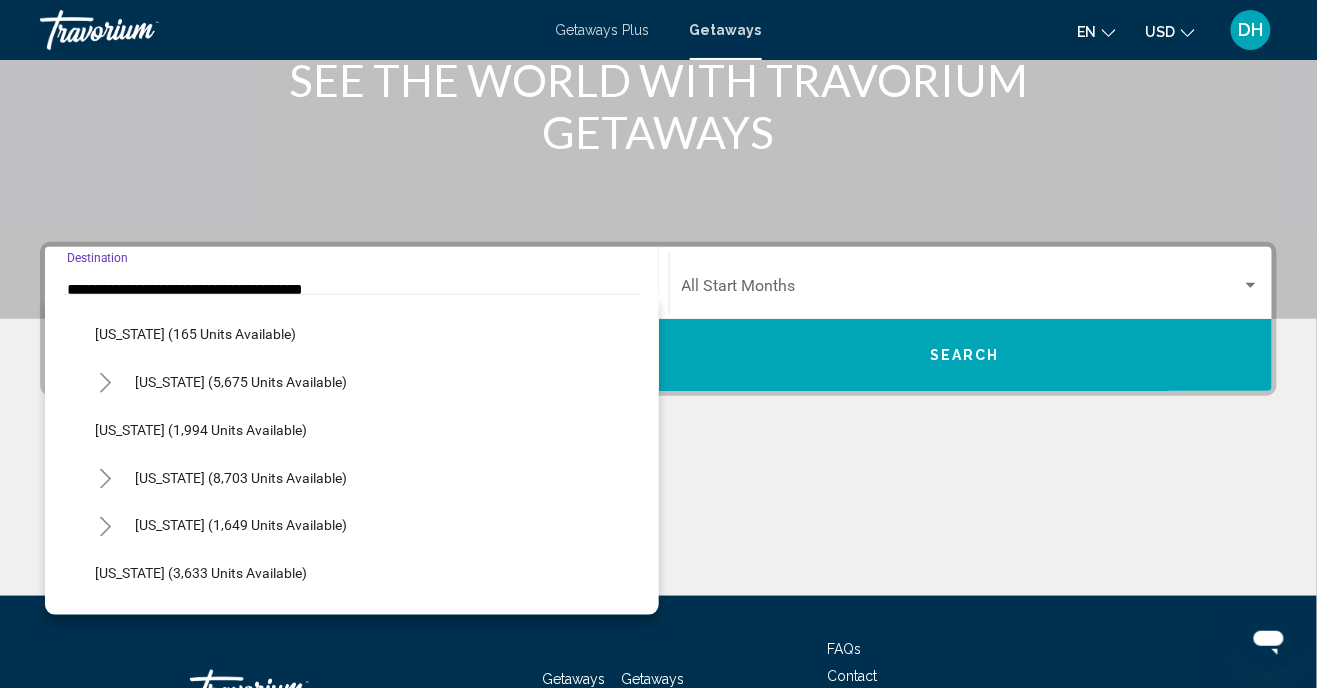 scroll, scrollTop: 1055, scrollLeft: 0, axis: vertical 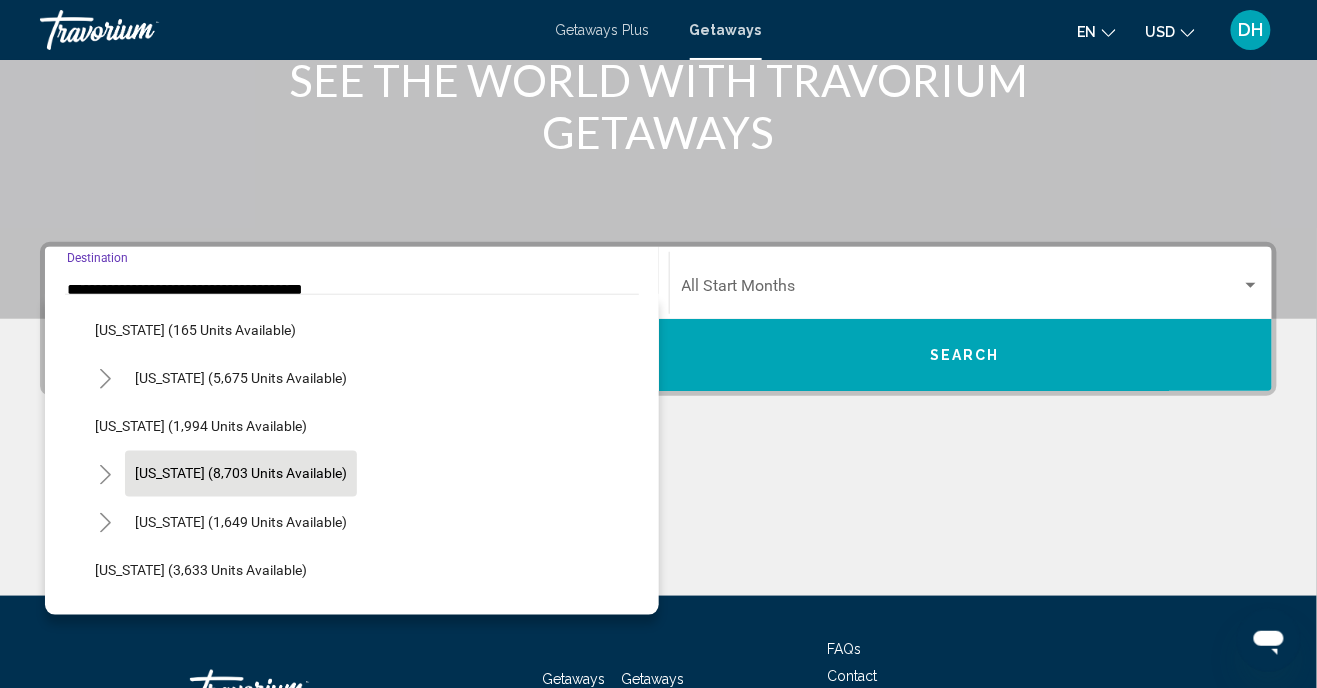 click on "[US_STATE] (8,703 units available)" 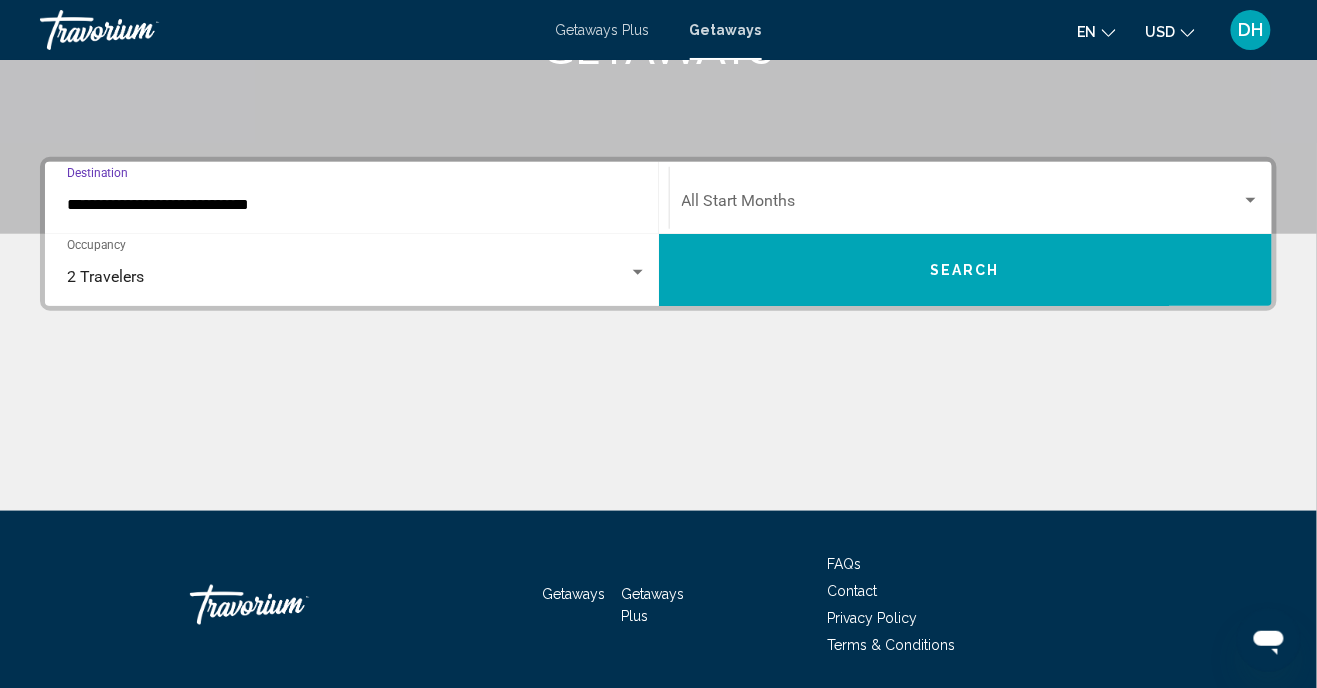 scroll, scrollTop: 368, scrollLeft: 0, axis: vertical 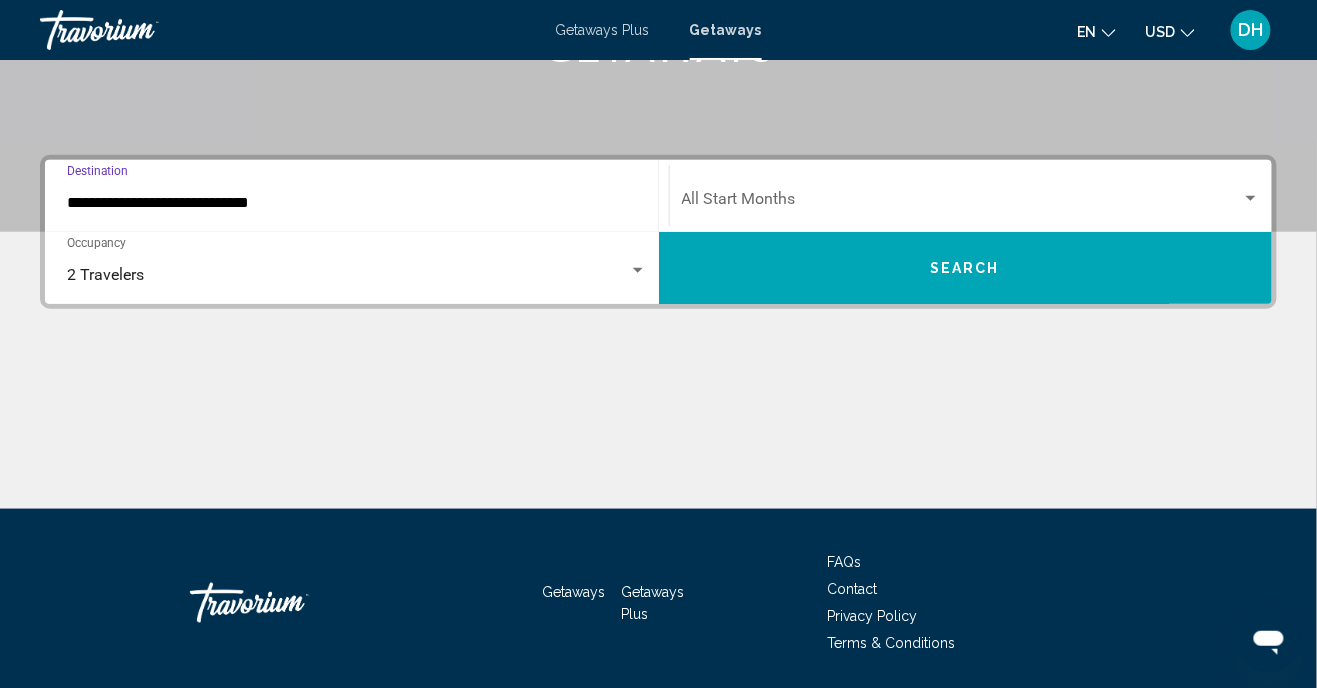 click at bounding box center [1251, 198] 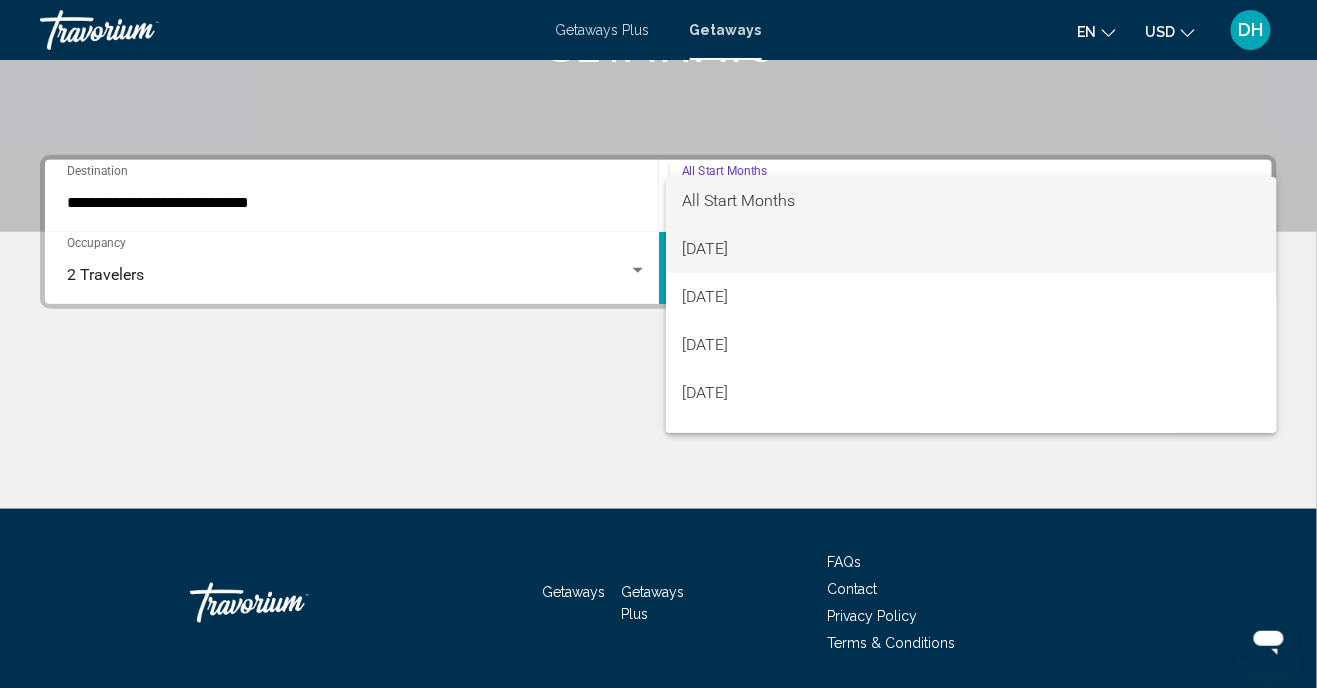 click on "[DATE]" at bounding box center [971, 249] 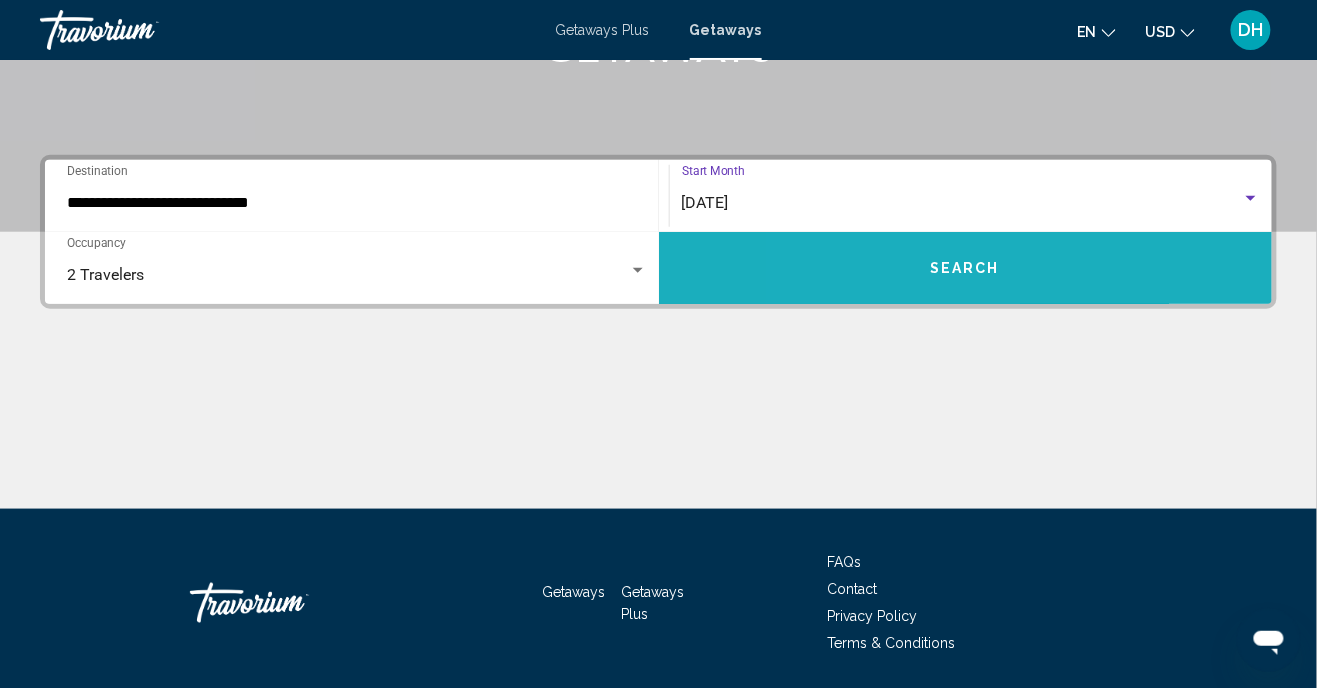 click on "Search" at bounding box center (966, 268) 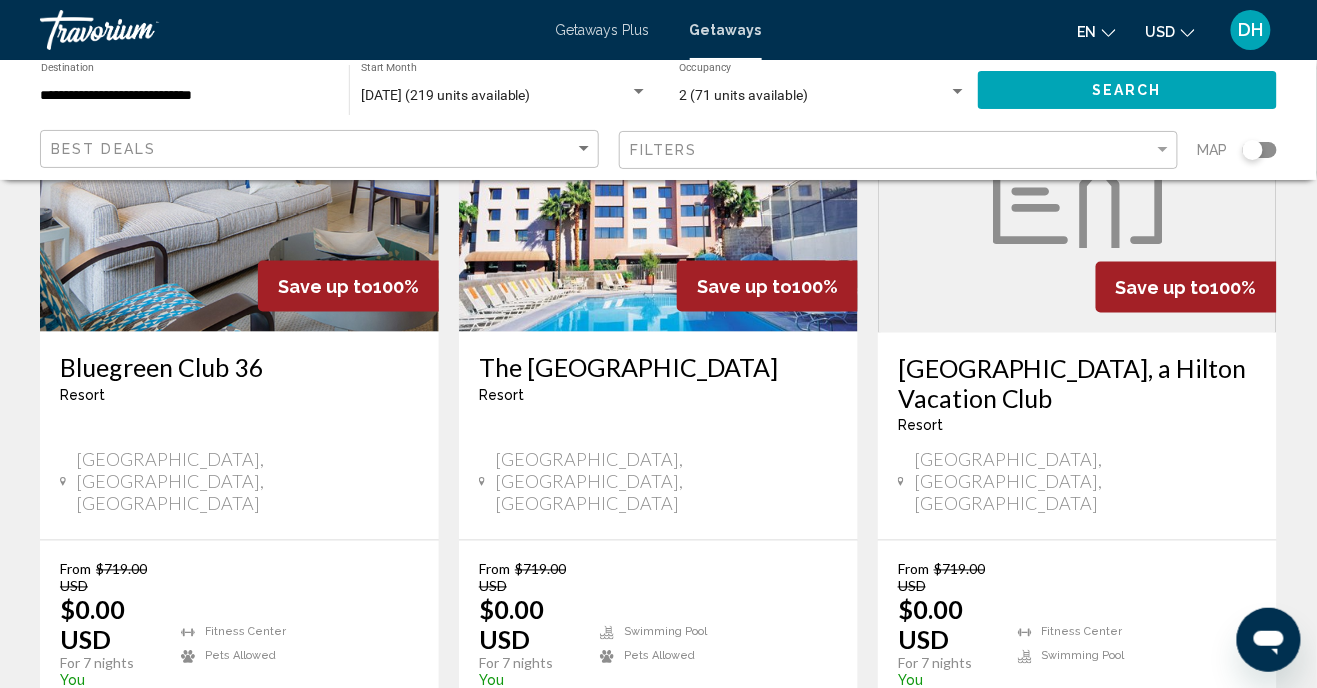 scroll, scrollTop: 2640, scrollLeft: 0, axis: vertical 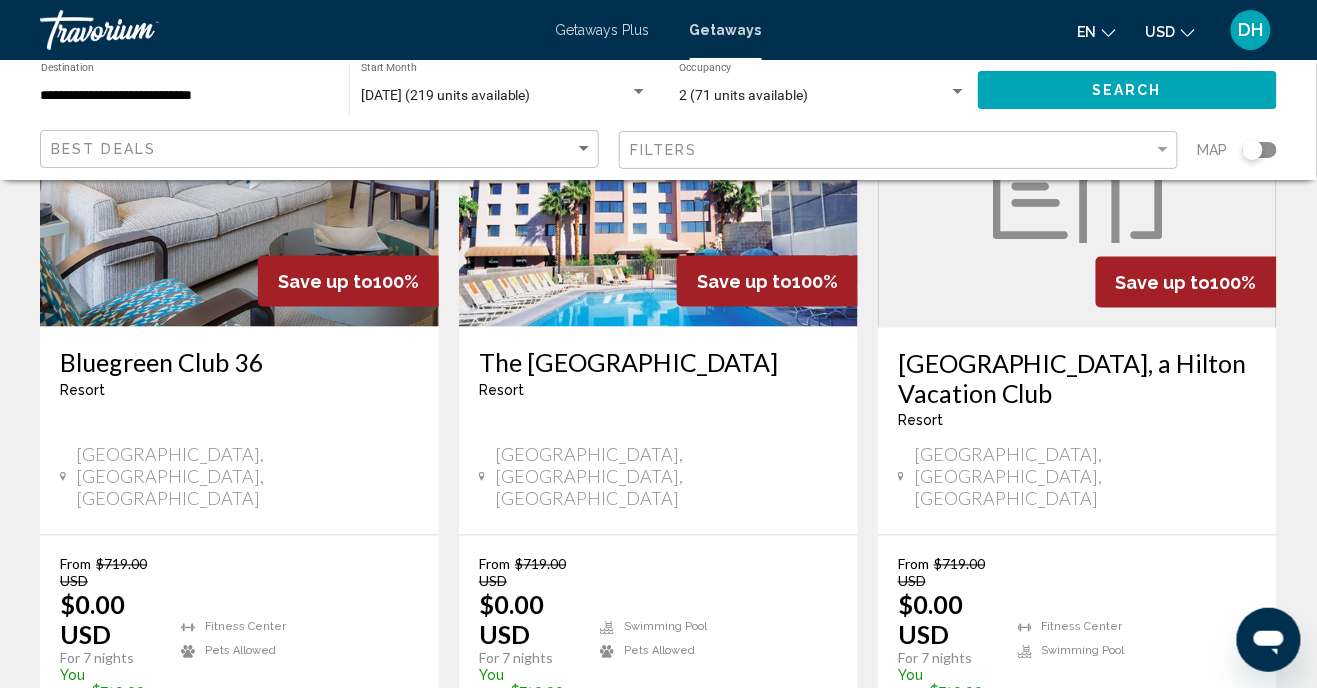 click on "2" at bounding box center [659, 810] 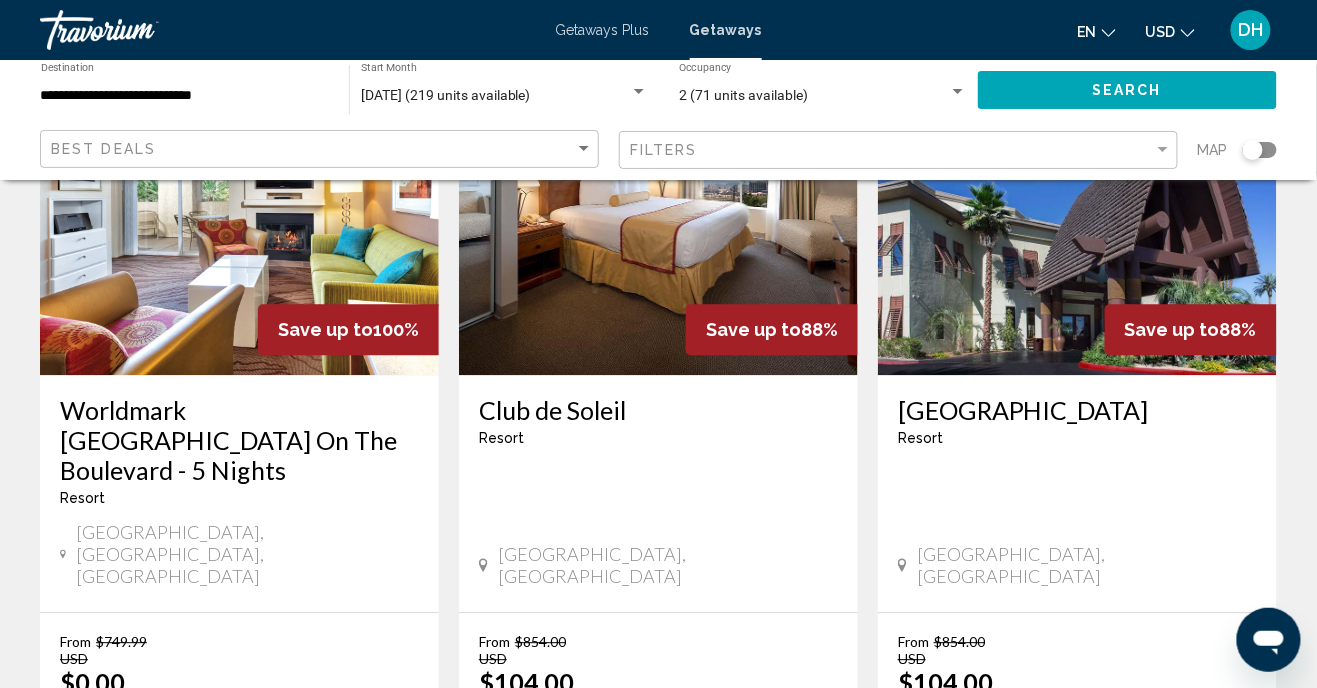 scroll, scrollTop: 1020, scrollLeft: 0, axis: vertical 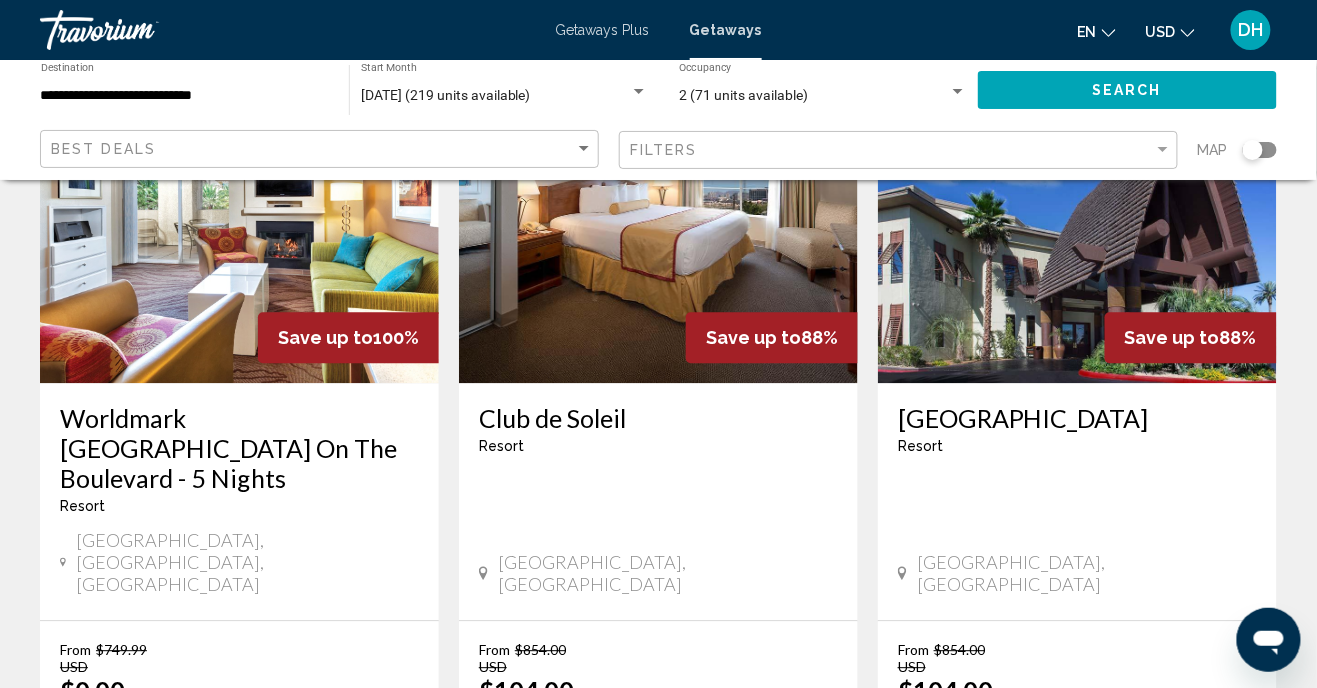 click on "View Resort" at bounding box center (255, 797) 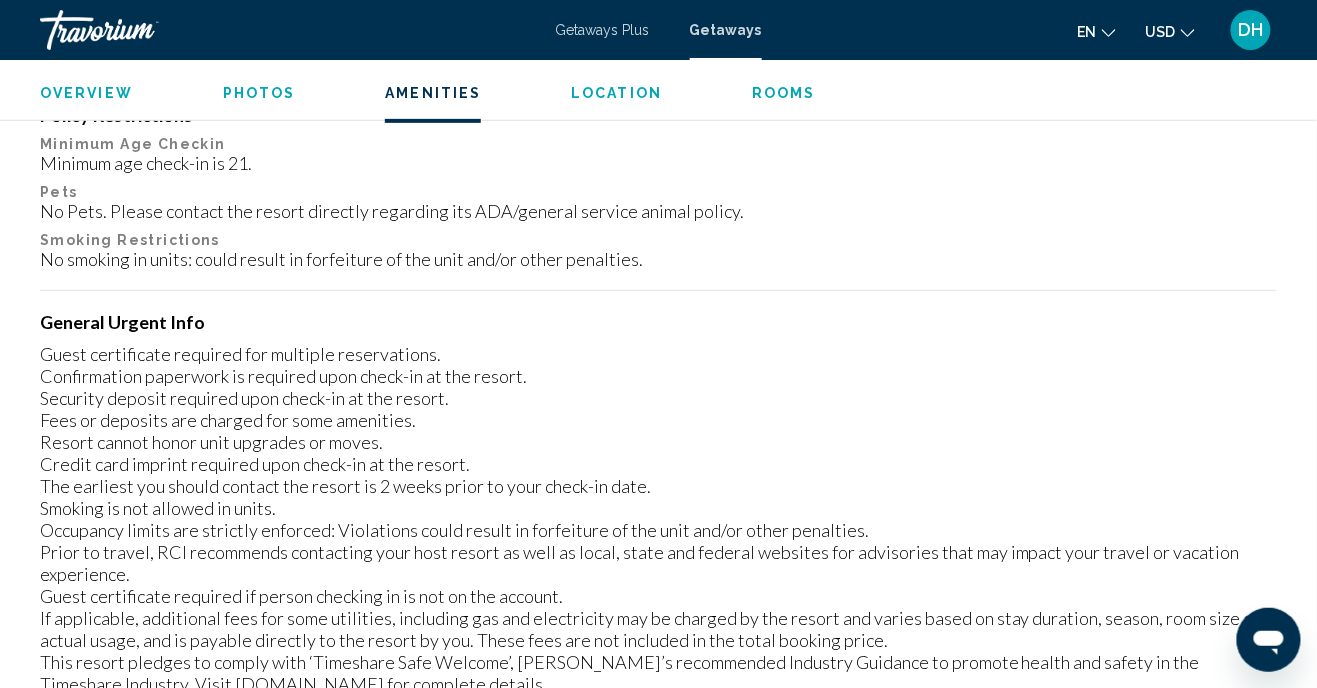 scroll, scrollTop: 2191, scrollLeft: 0, axis: vertical 